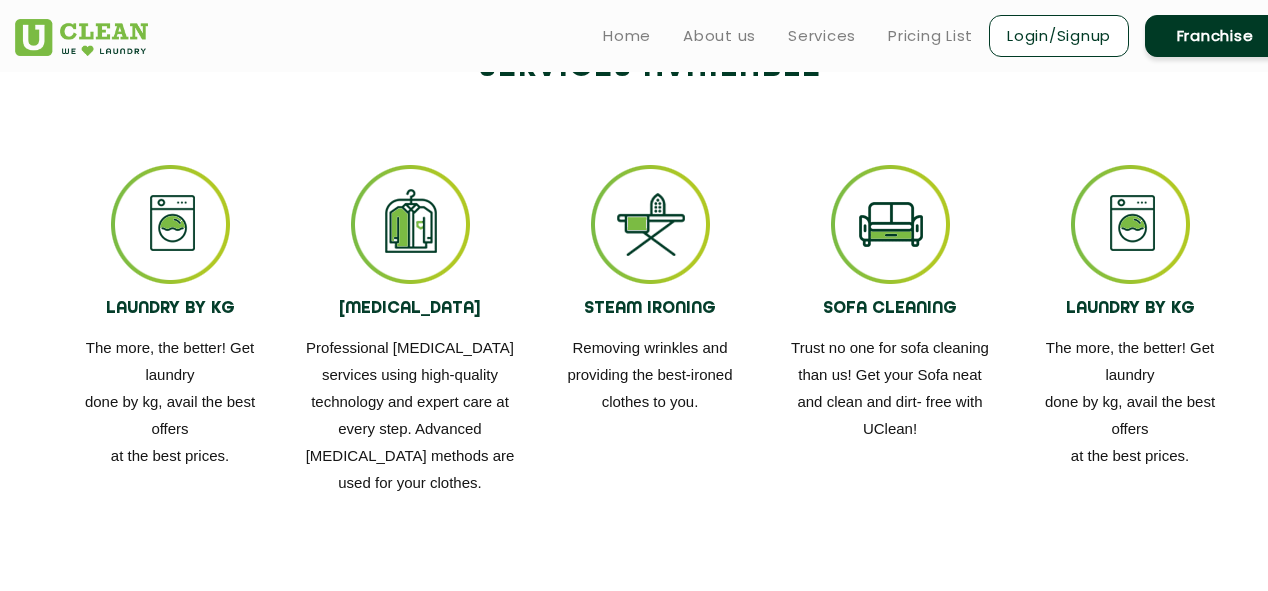 scroll, scrollTop: 640, scrollLeft: 0, axis: vertical 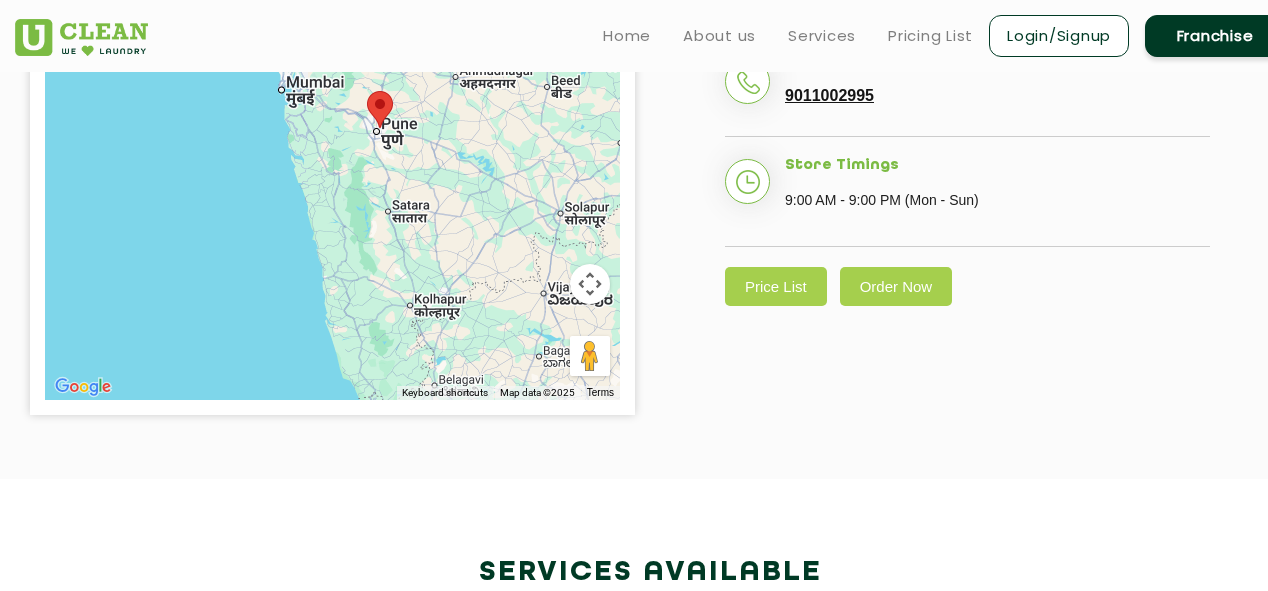 click on "← Move left → Move right ↑ Move up ↓ Move down + Zoom in - Zoom out Home Jump left by 75% End Jump right by 75% Page Up Jump up by 75% Page Down Jump down by 75% To navigate, press the arrow keys. Keyboard shortcuts Map Data Map data ©2025 Map data ©2025 50 km  Click to toggle between metric and imperial units Terms Report a map error UClean Viman Nagar Address Shop no.8, Viman Palace, Society, Clover Park, Viman Nagar, Pune - 411014 Phone Number 9011002995 Store Timings 9:00 AM - 9:00 PM (Mon - Sun) Price List Order Now" 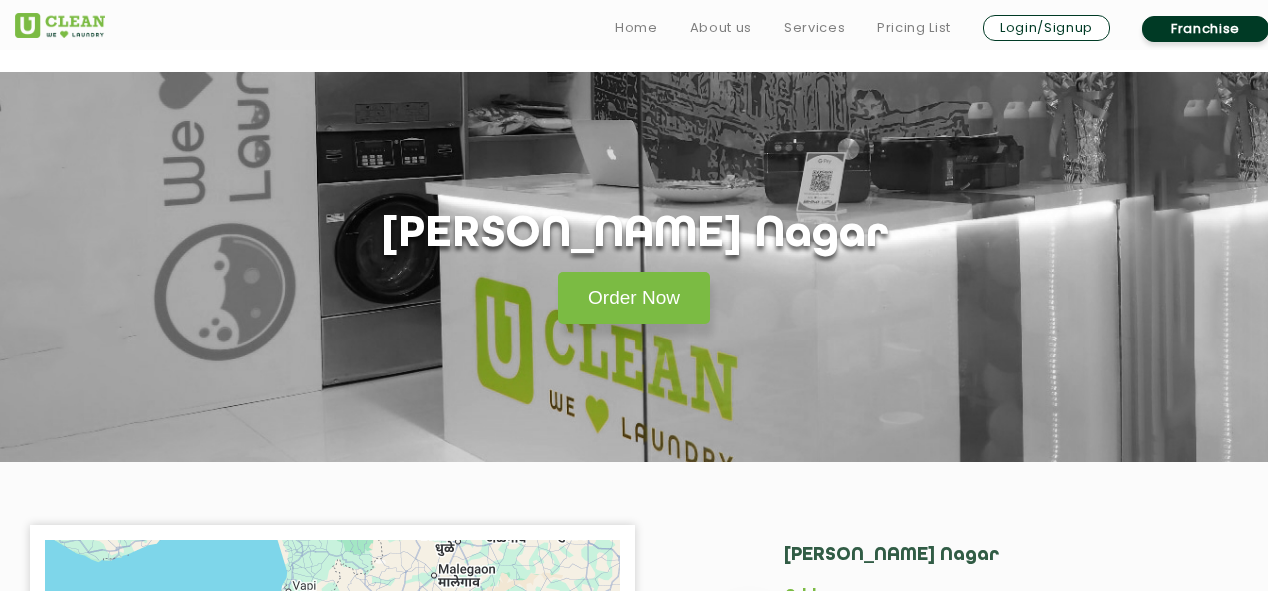 scroll, scrollTop: 213, scrollLeft: 0, axis: vertical 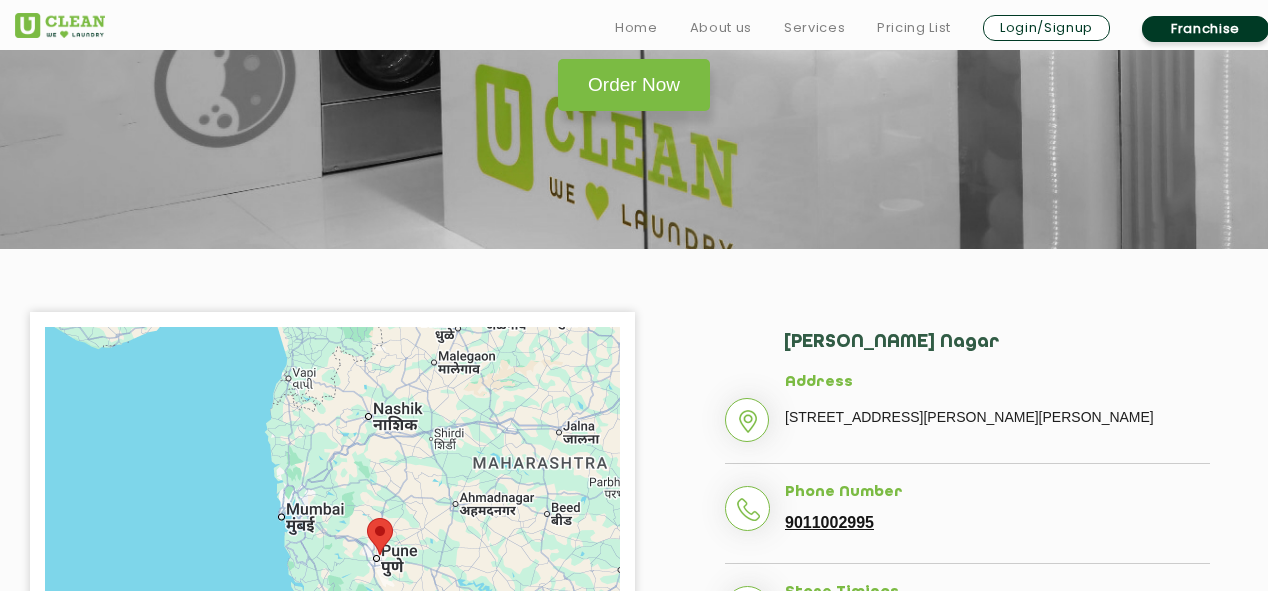 click on "Shop no.8, Viman Palace, Society, Clover Park, Viman Nagar, Pune - 411014" 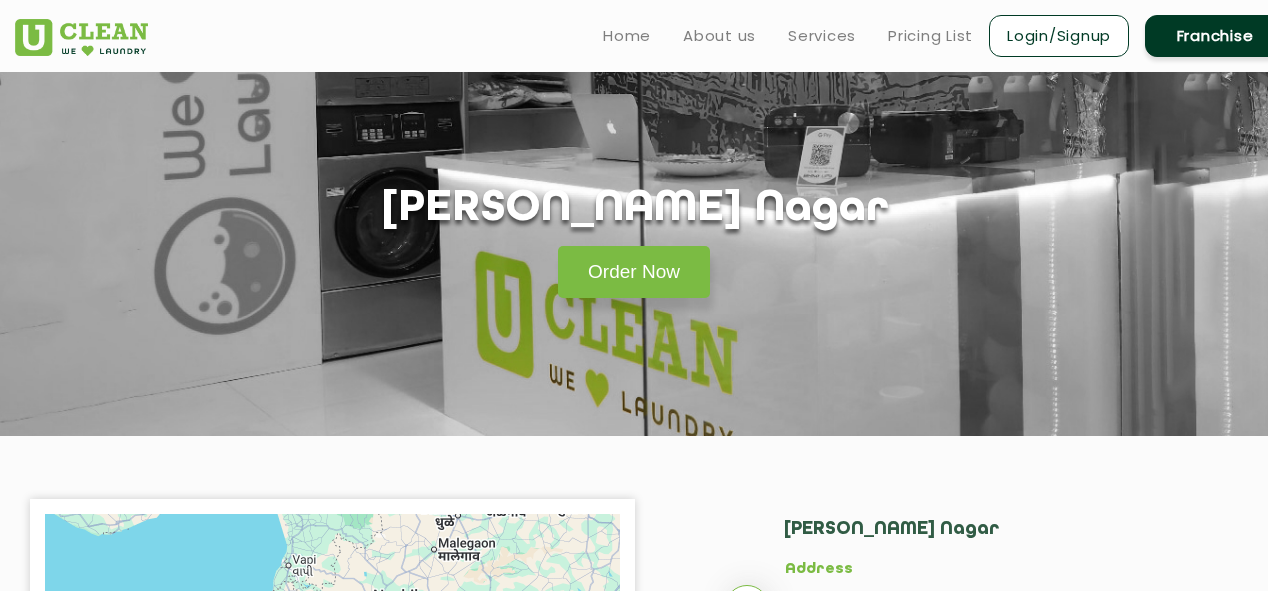scroll, scrollTop: 0, scrollLeft: 0, axis: both 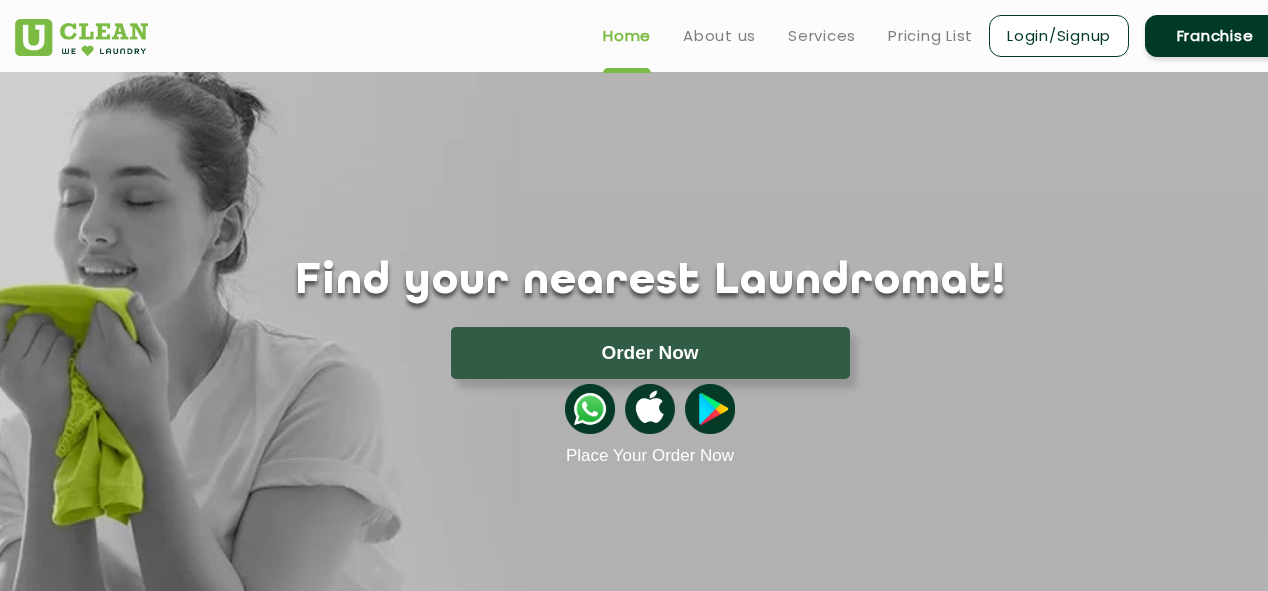 click on "Home" at bounding box center (627, 36) 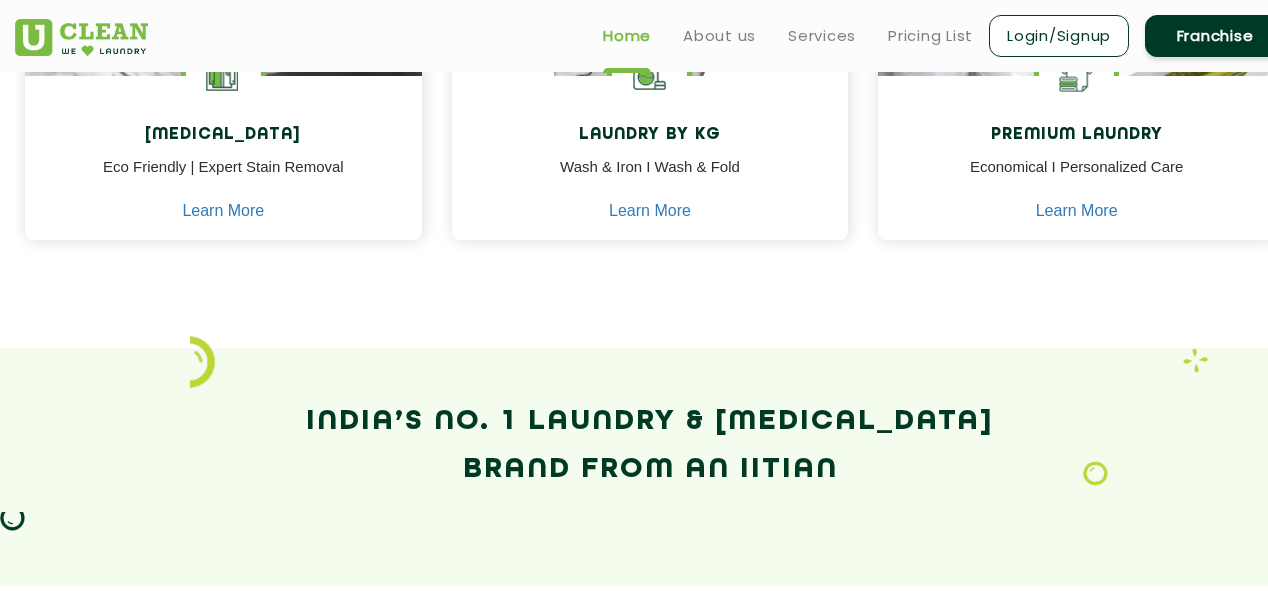 scroll, scrollTop: 213, scrollLeft: 0, axis: vertical 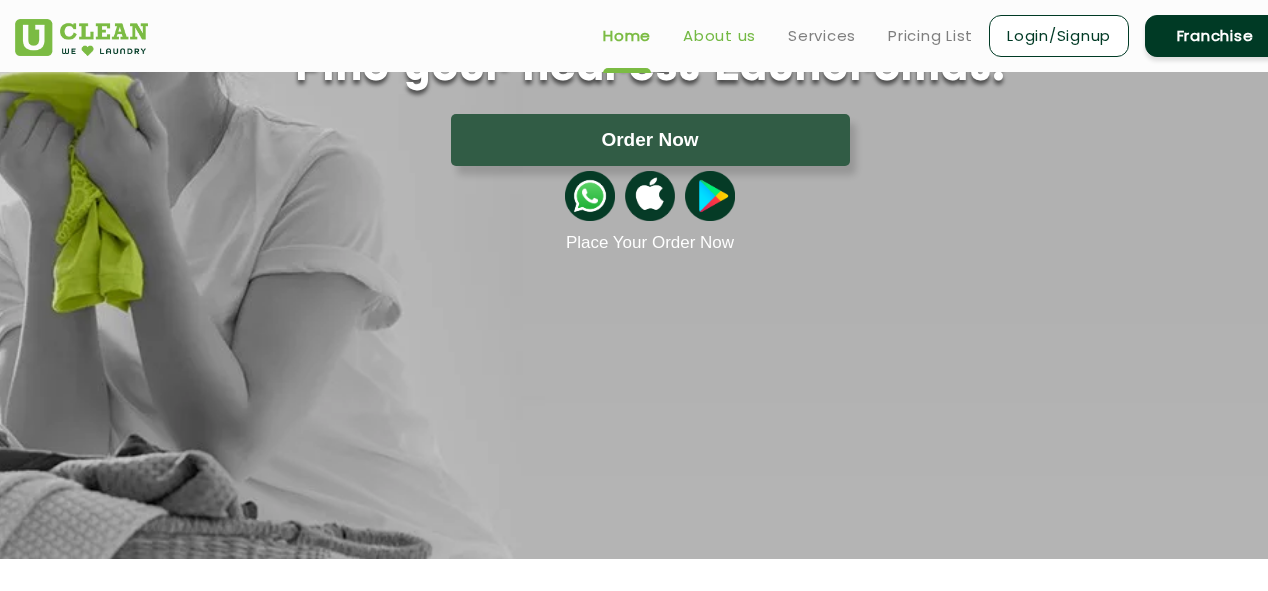 click on "About us" at bounding box center [719, 36] 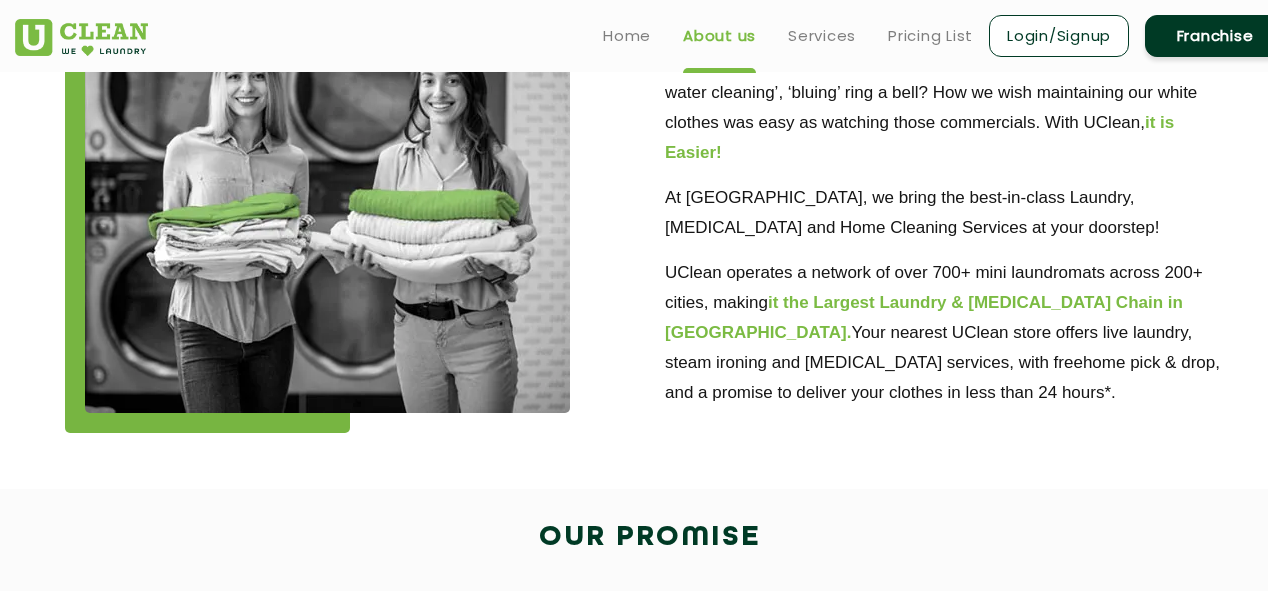 scroll, scrollTop: 0, scrollLeft: 0, axis: both 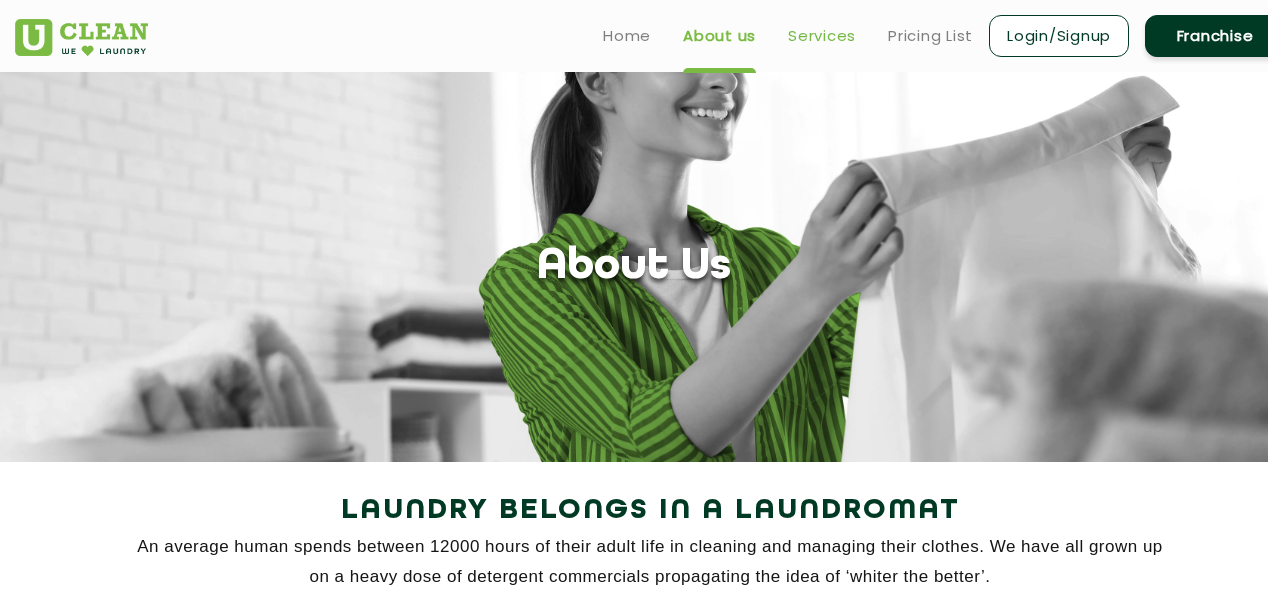 click on "Services" at bounding box center [822, 36] 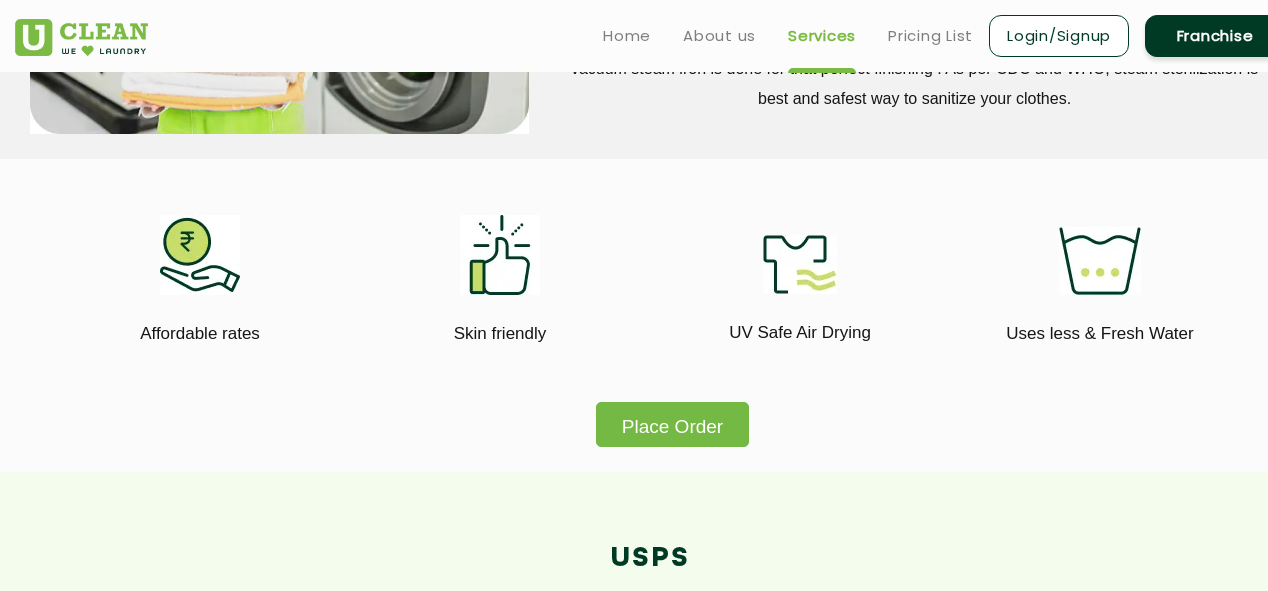 scroll, scrollTop: 426, scrollLeft: 0, axis: vertical 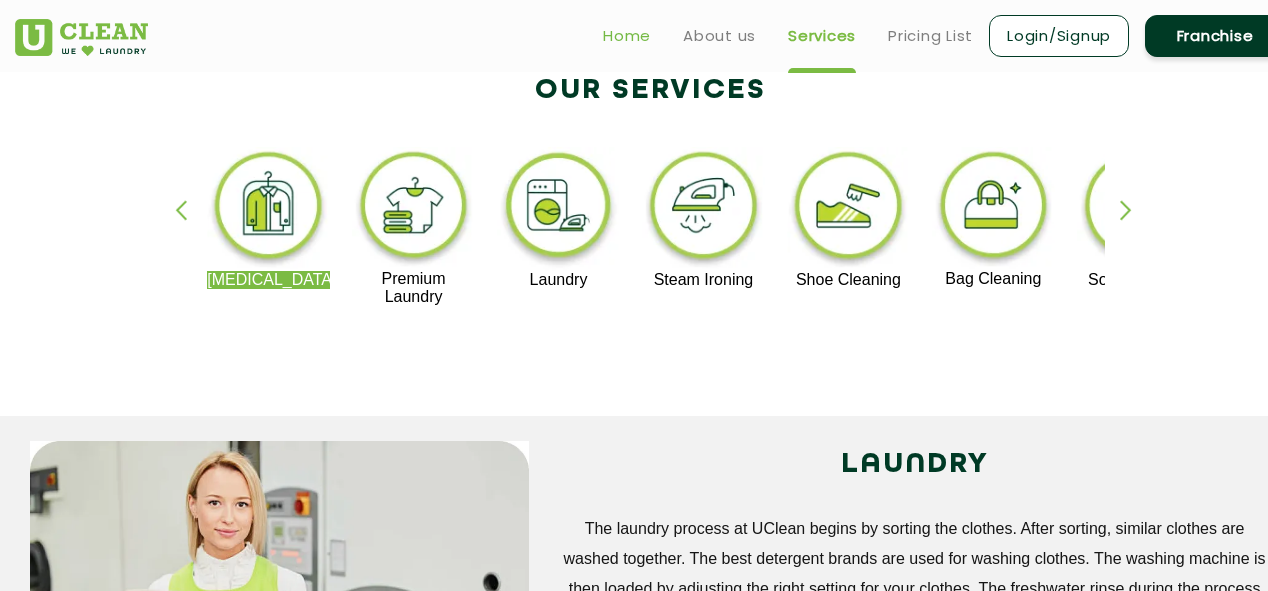 click on "Home" at bounding box center [627, 36] 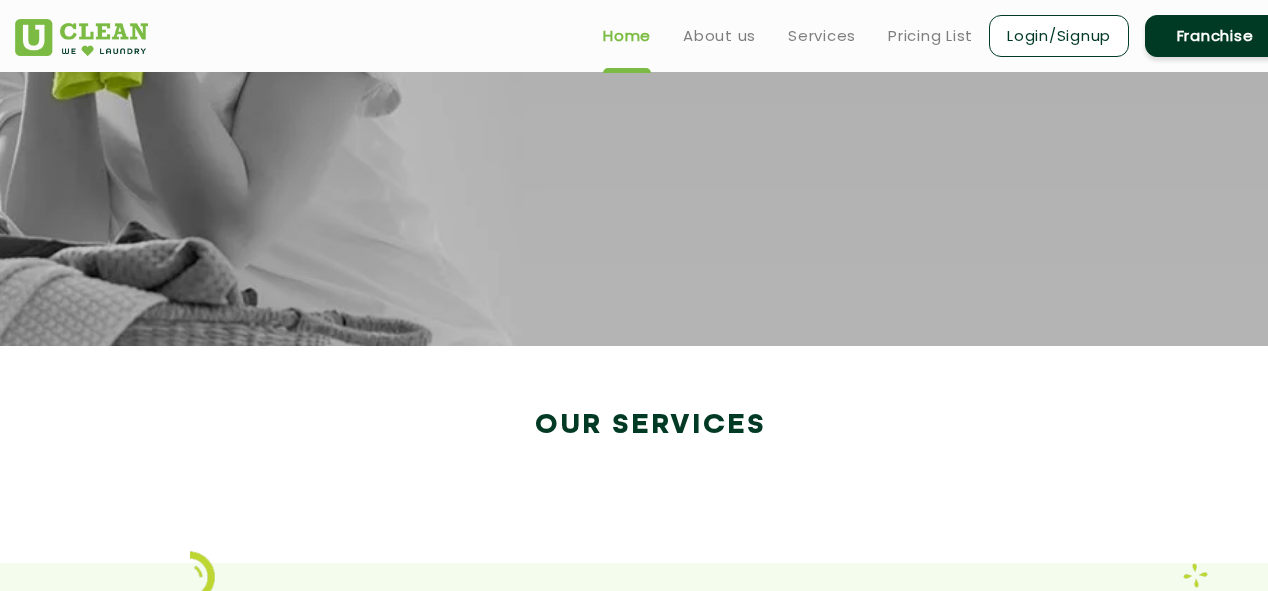 scroll, scrollTop: 0, scrollLeft: 0, axis: both 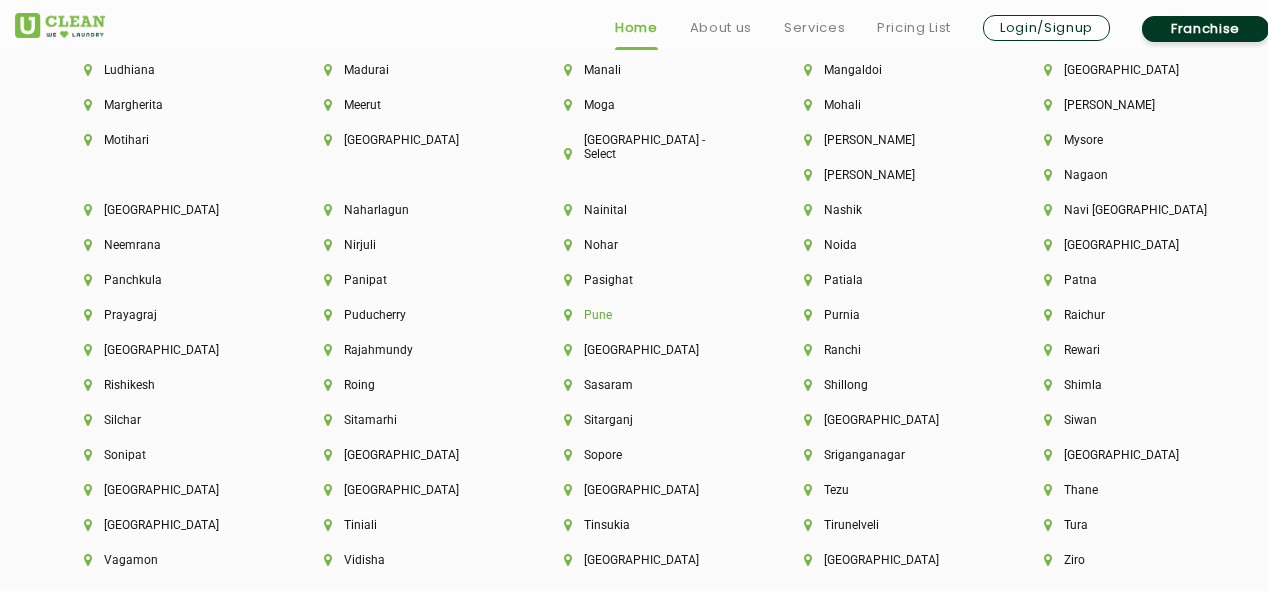 click on "Pune" 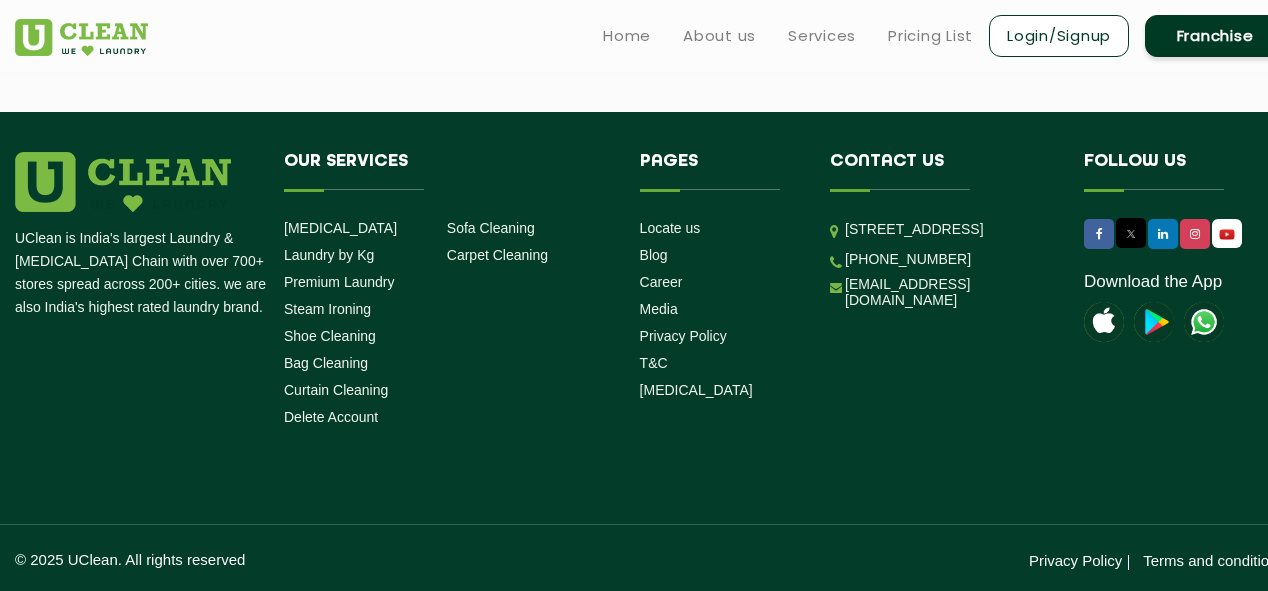 scroll, scrollTop: 0, scrollLeft: 0, axis: both 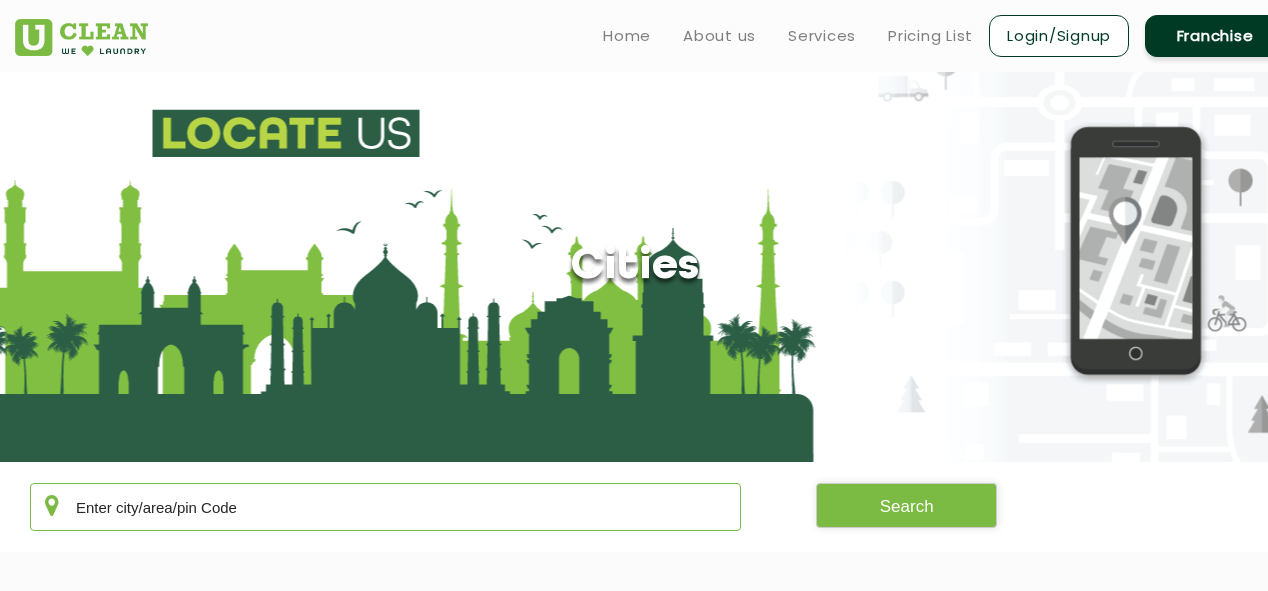 click at bounding box center (385, 507) 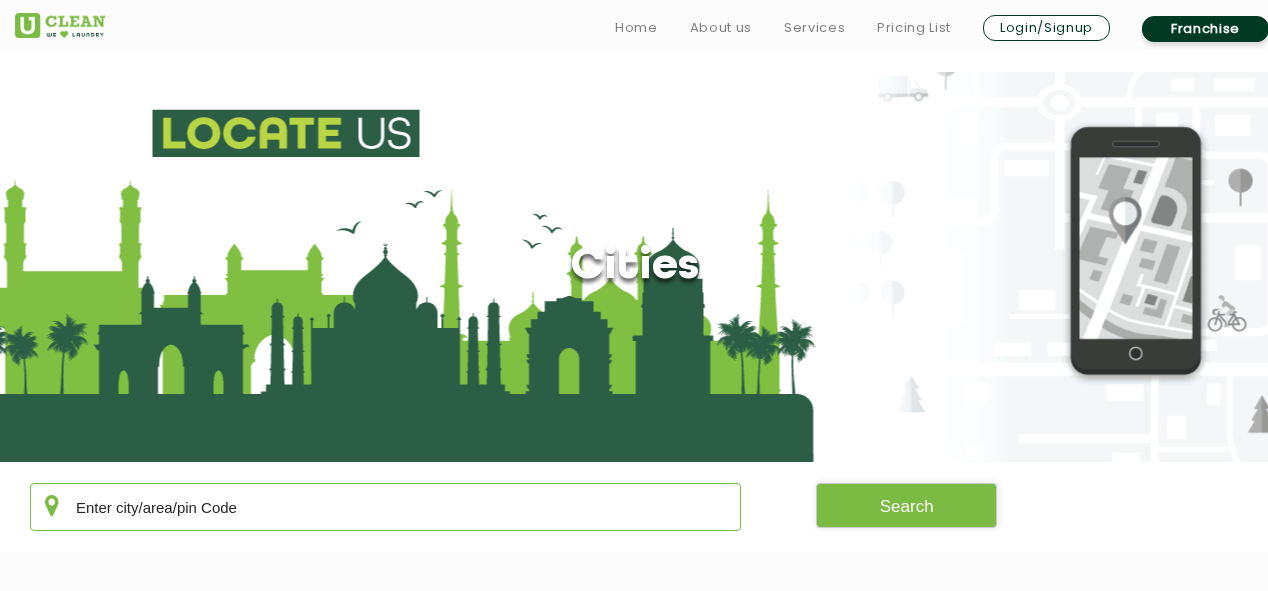 scroll, scrollTop: 426, scrollLeft: 0, axis: vertical 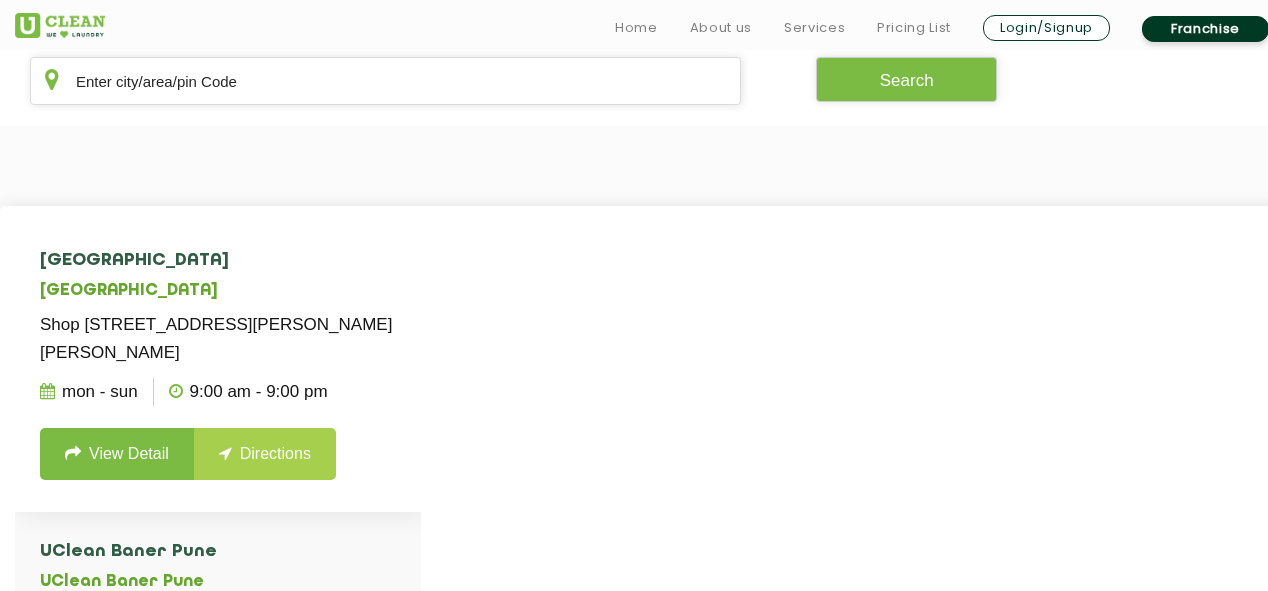 click on "View Detail" 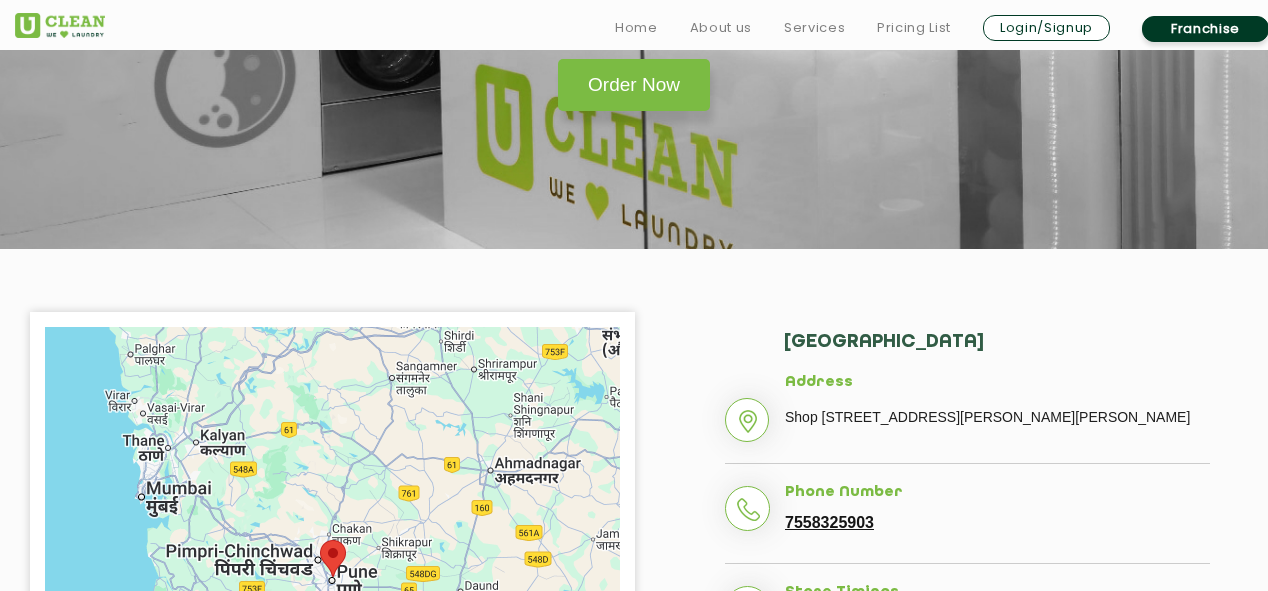 scroll, scrollTop: 427, scrollLeft: 0, axis: vertical 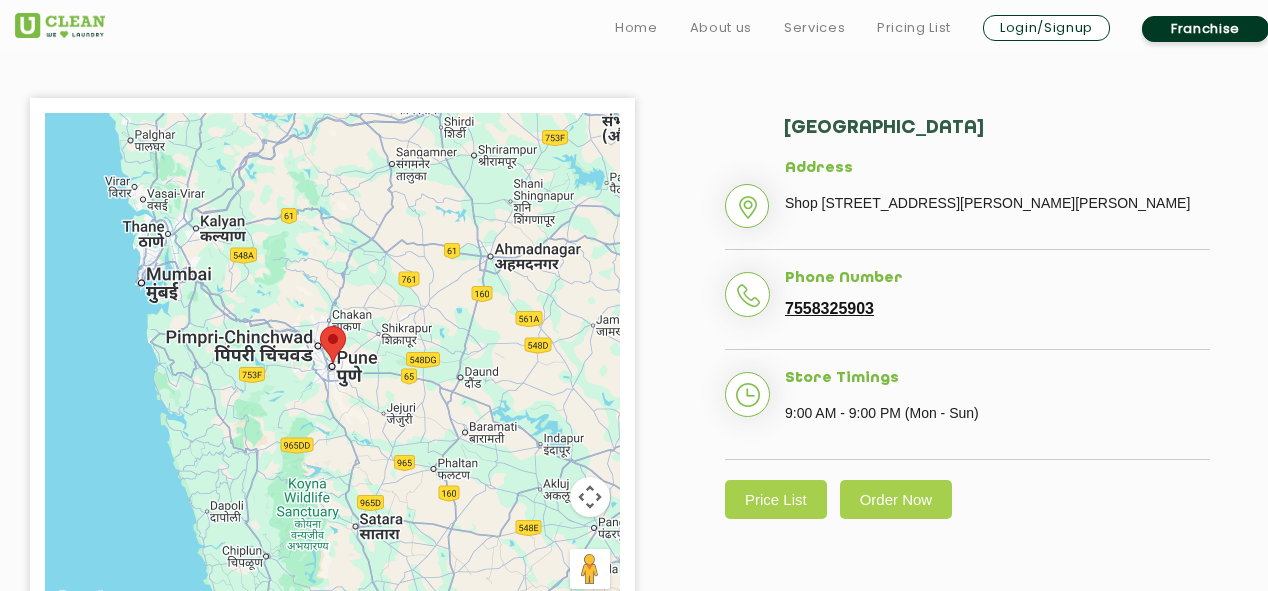 click on "Phone Number 7558325903" 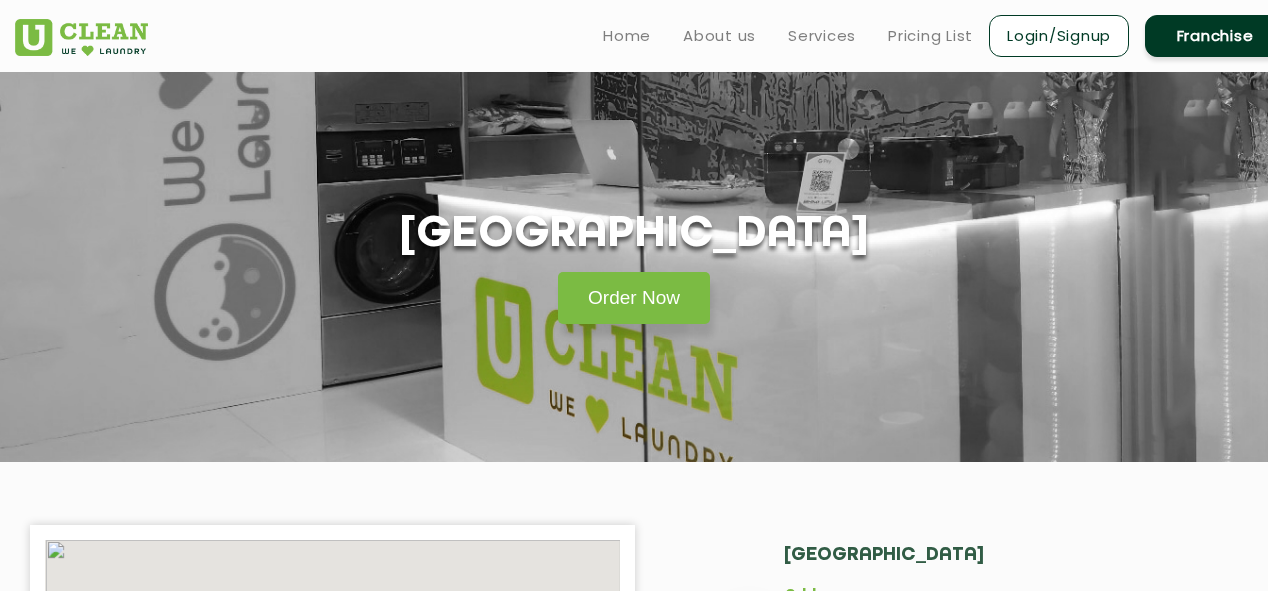 scroll, scrollTop: 0, scrollLeft: 0, axis: both 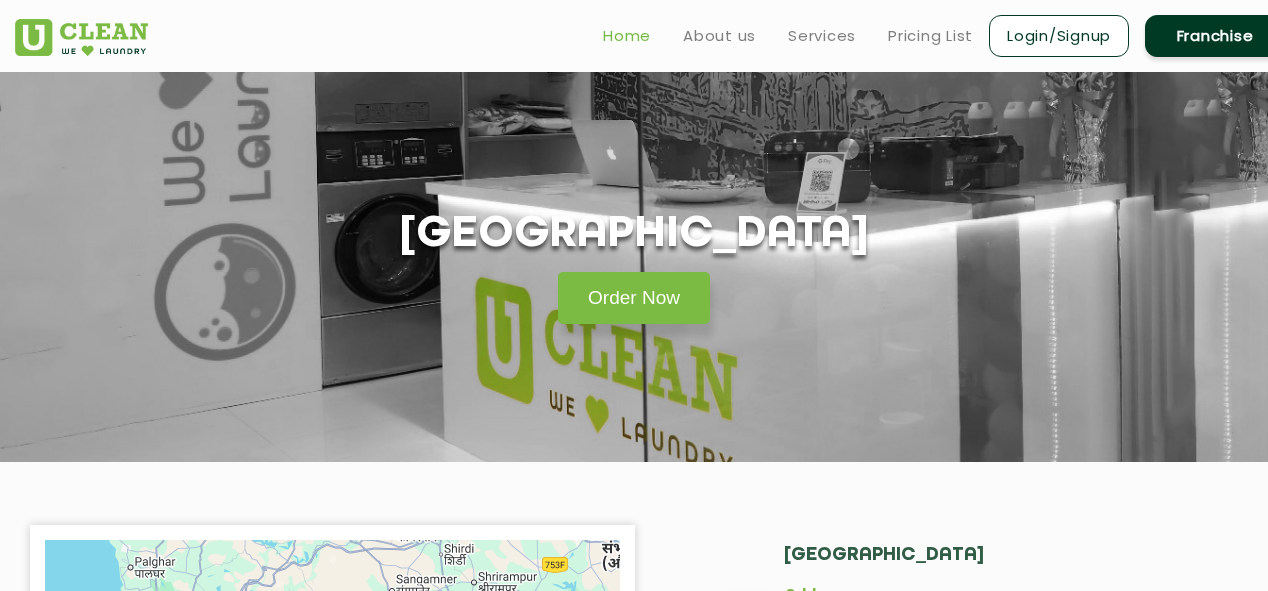 click on "Home" at bounding box center (627, 36) 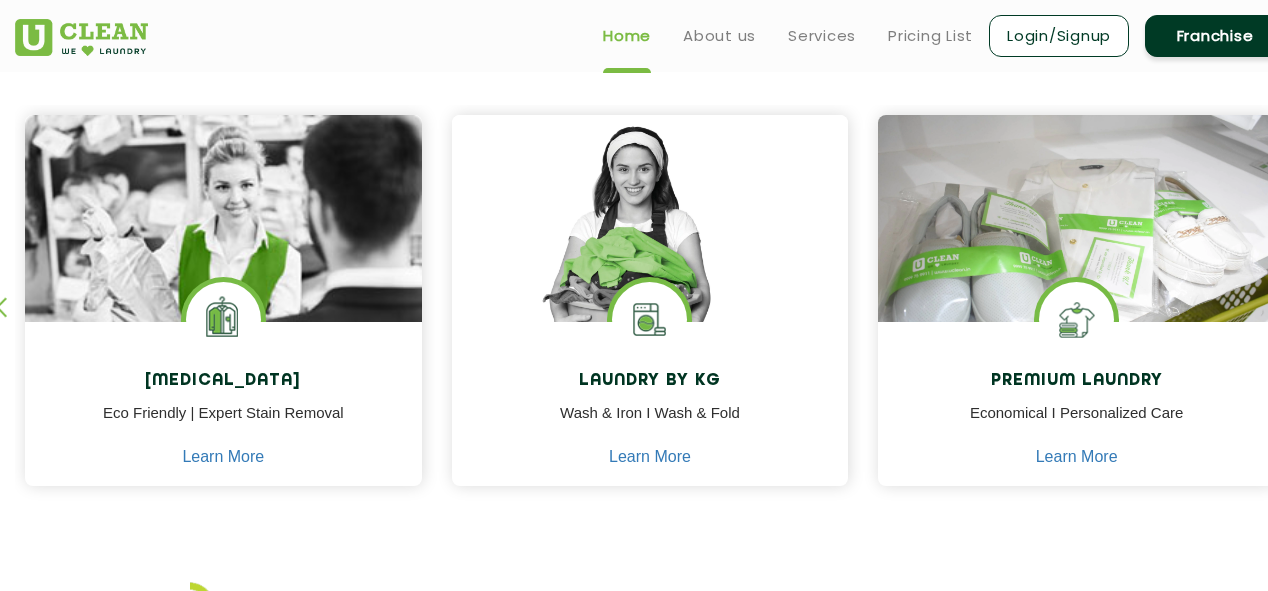 scroll, scrollTop: 426, scrollLeft: 0, axis: vertical 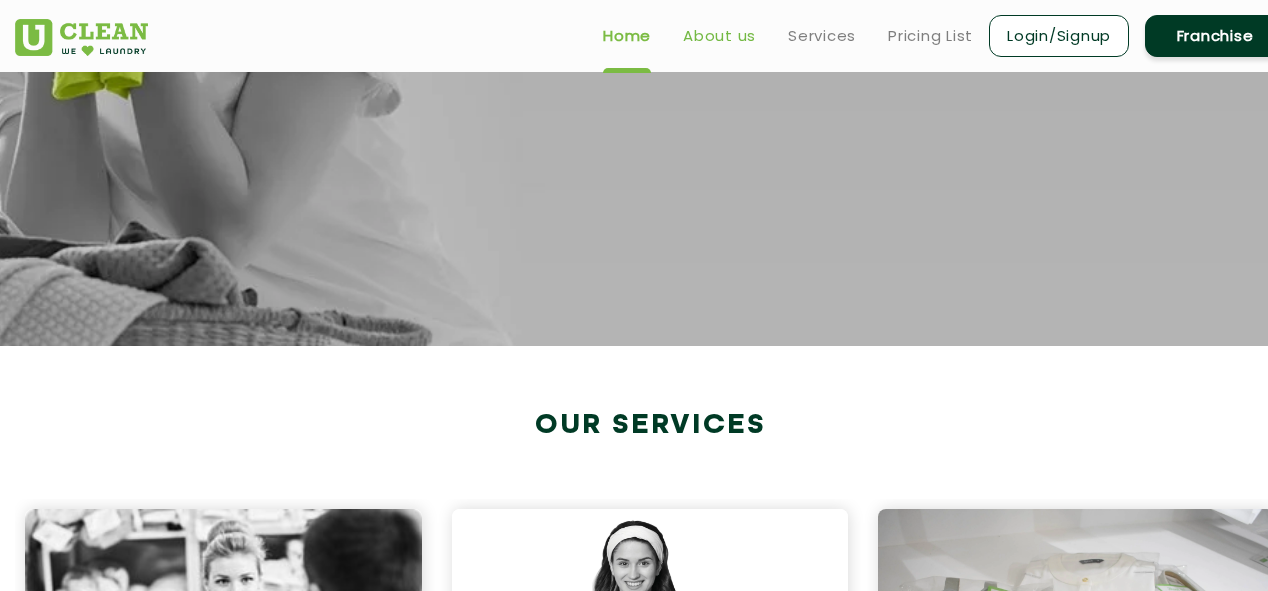 click on "About us" at bounding box center (719, 36) 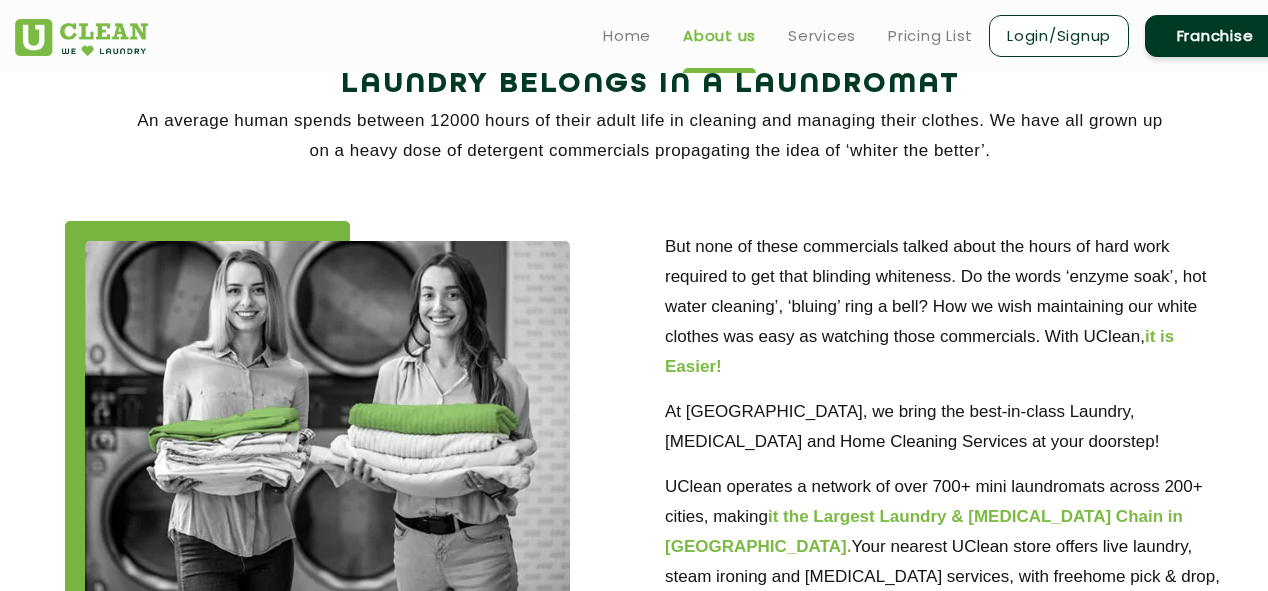 scroll, scrollTop: 0, scrollLeft: 0, axis: both 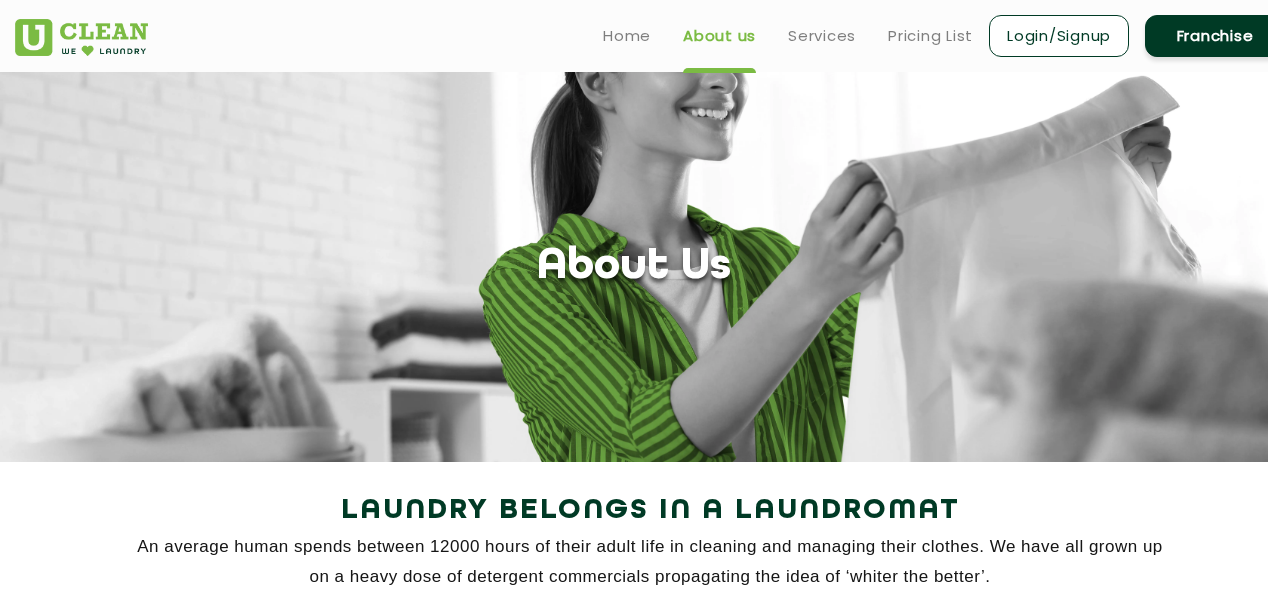 click on "Home  About us Services  Pricing List Login/Signup Franchise" at bounding box center [936, 35] 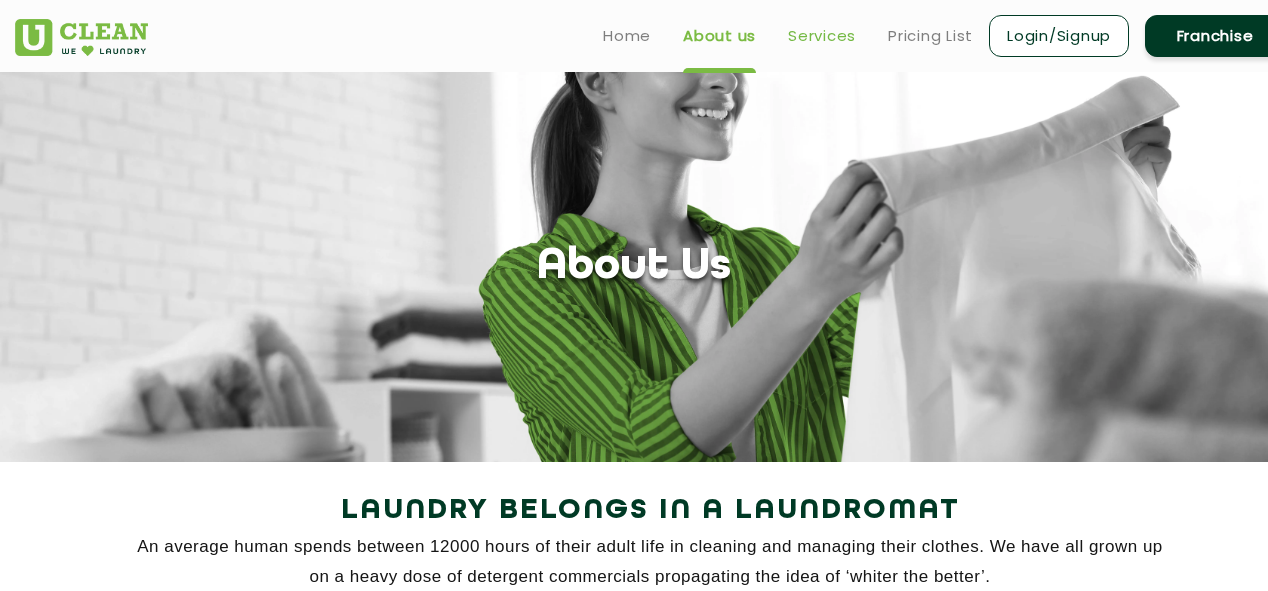 click on "Services" at bounding box center (822, 36) 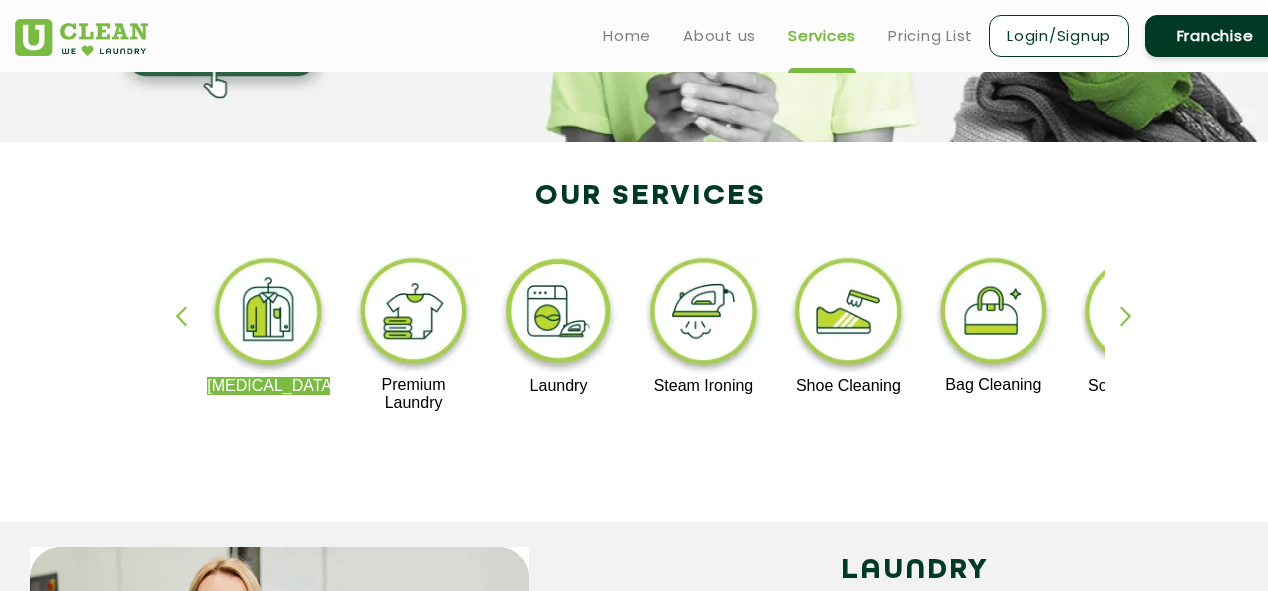 scroll, scrollTop: 0, scrollLeft: 0, axis: both 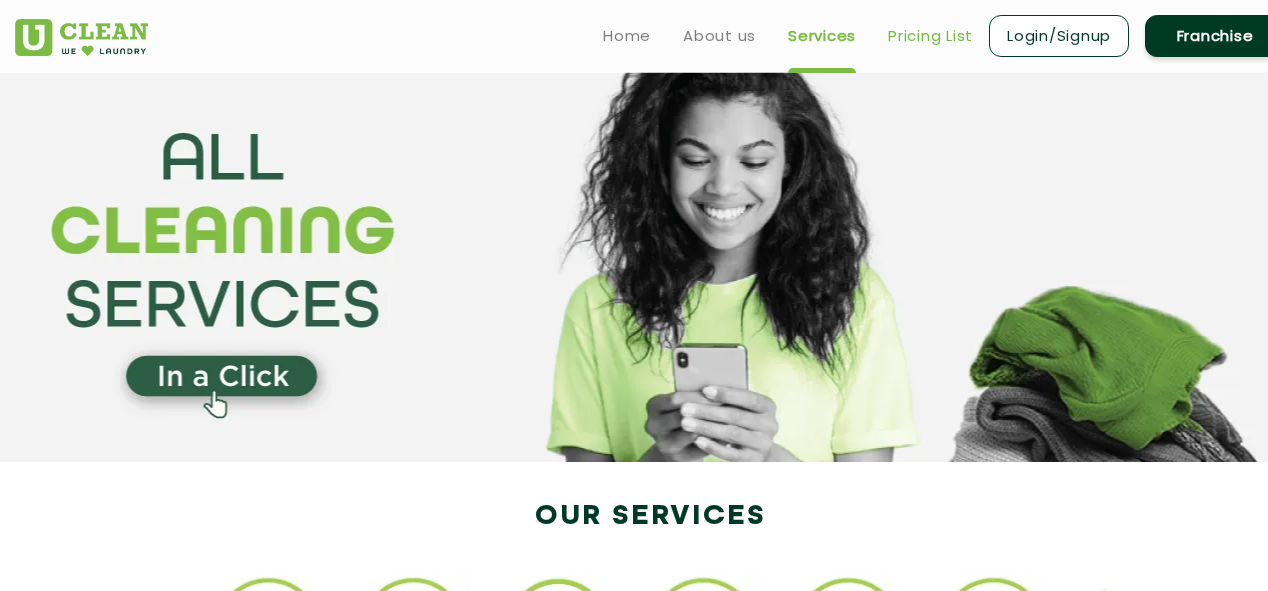click on "Pricing List" at bounding box center (930, 36) 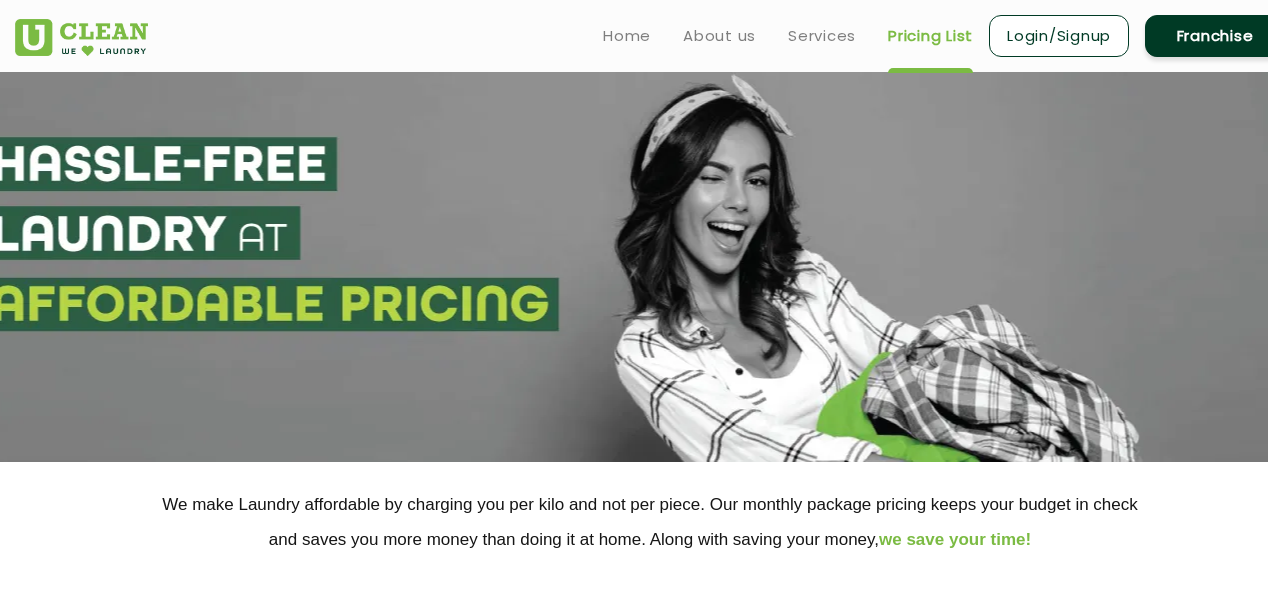 click on "Home  About us Services  Pricing List Login/Signup Franchise" at bounding box center [936, 35] 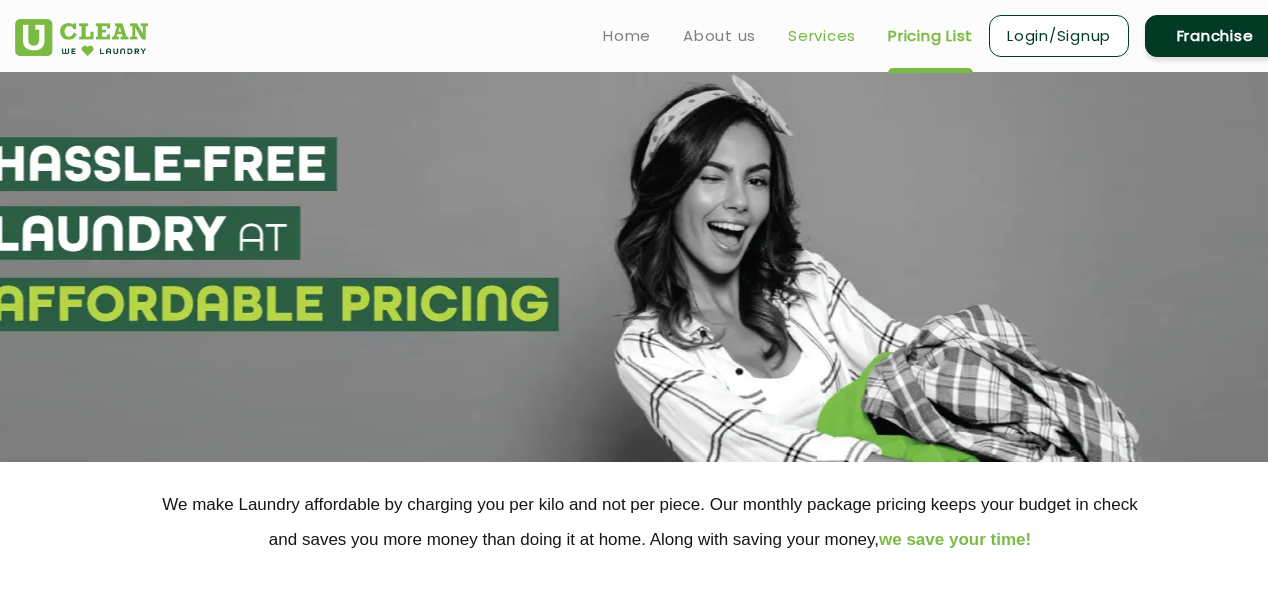 click on "Services" at bounding box center [822, 36] 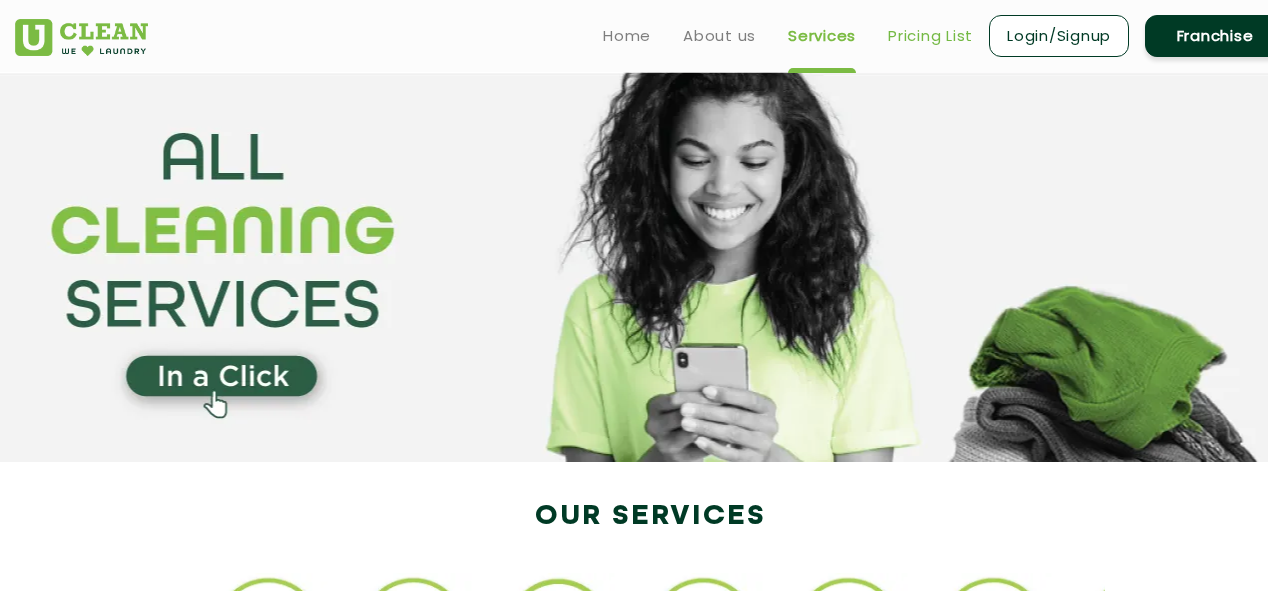 click on "Pricing List" at bounding box center (930, 36) 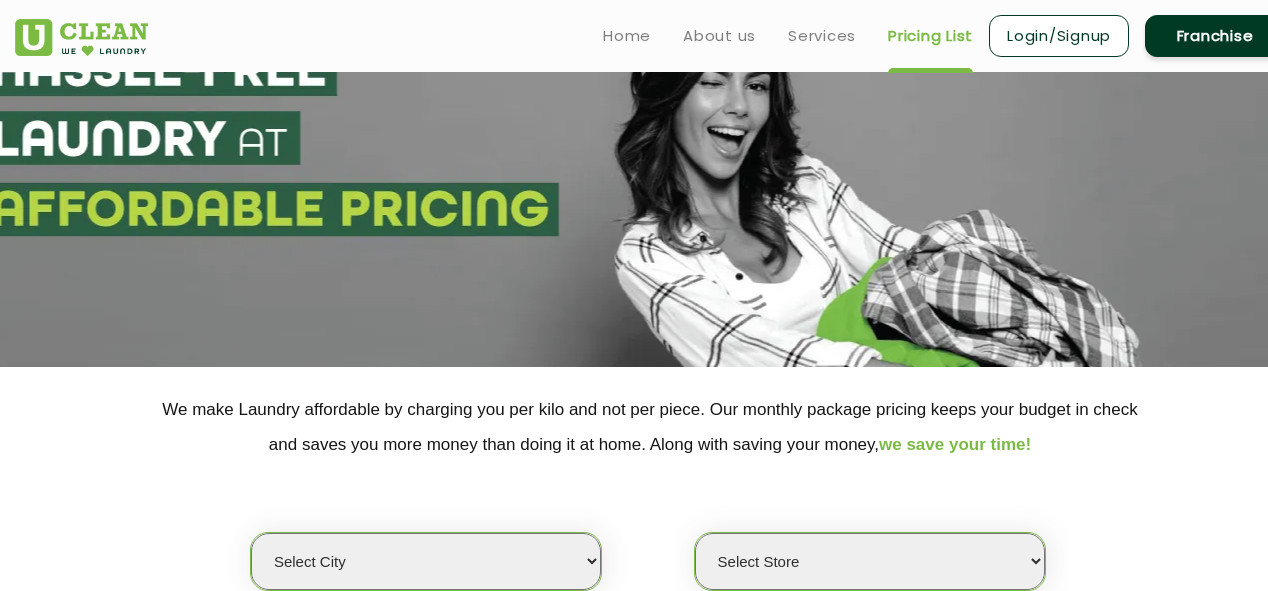 scroll, scrollTop: 0, scrollLeft: 0, axis: both 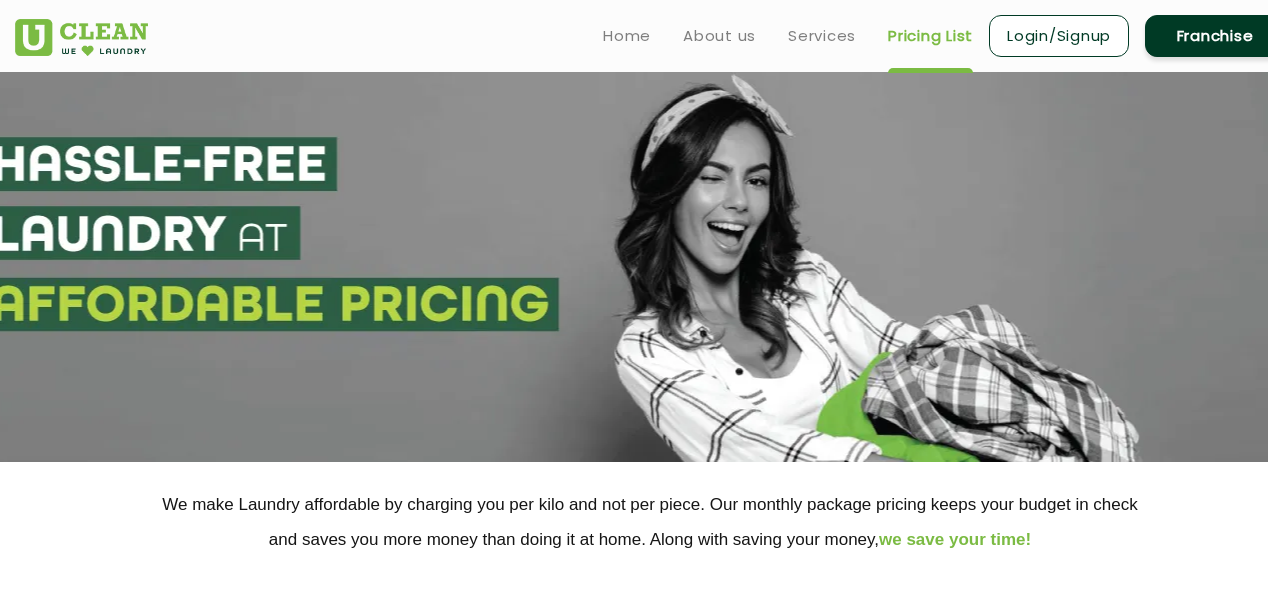 click on "Home  About us Services  Pricing List Login/Signup Franchise" at bounding box center [634, 36] 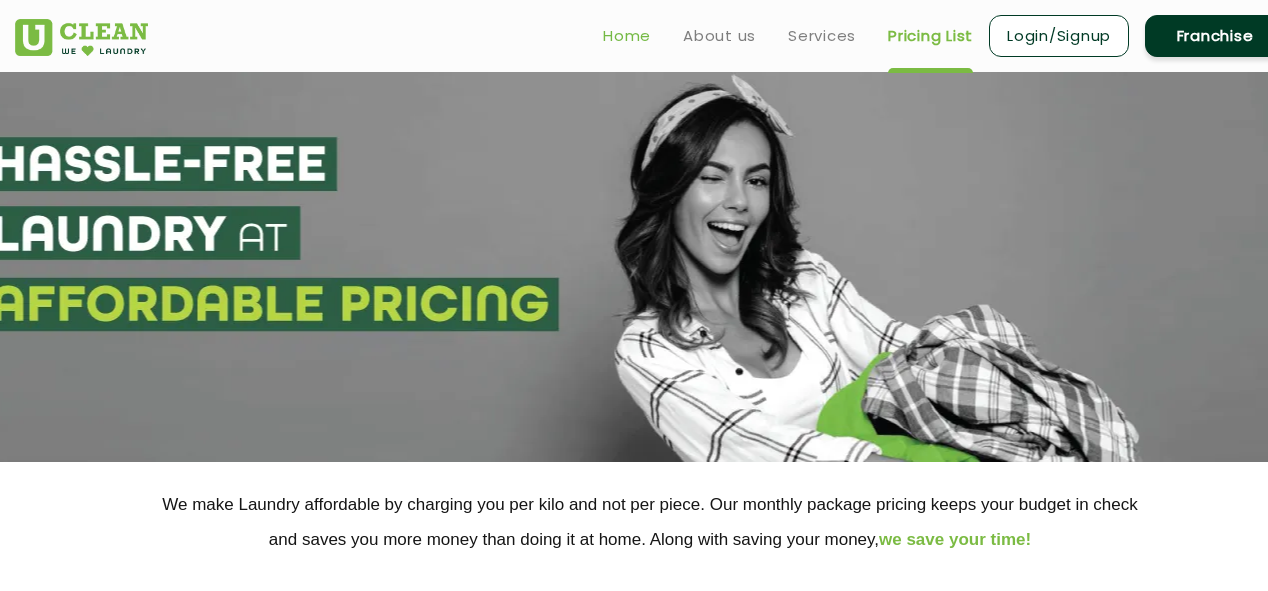 click on "Home" at bounding box center (627, 36) 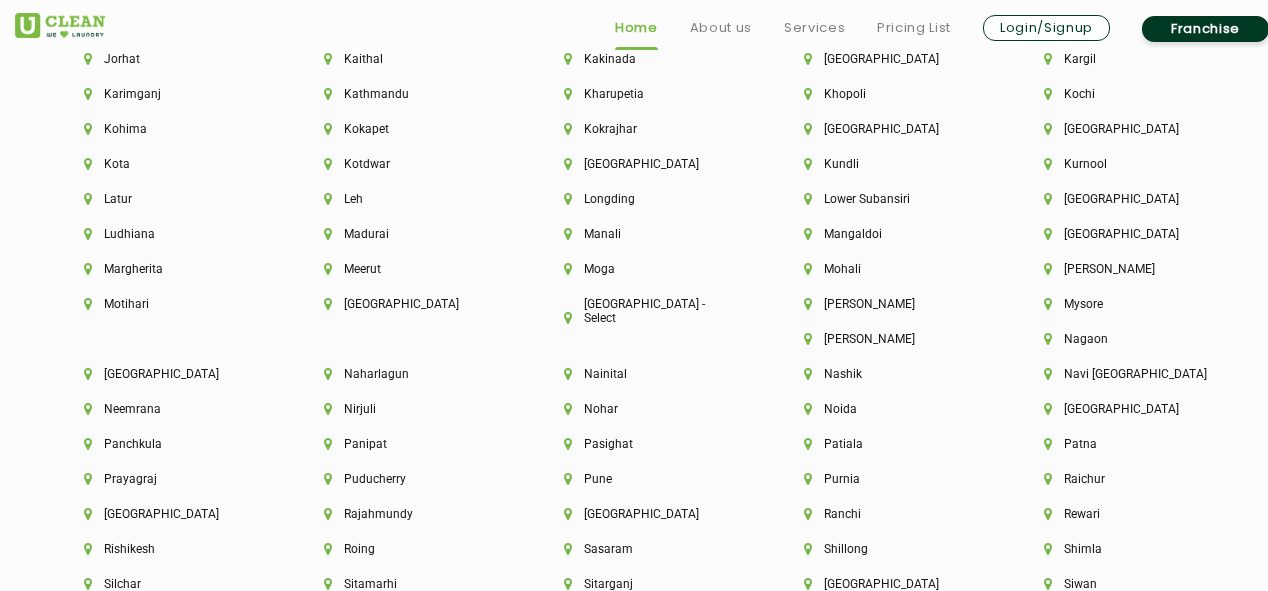 scroll, scrollTop: 5120, scrollLeft: 0, axis: vertical 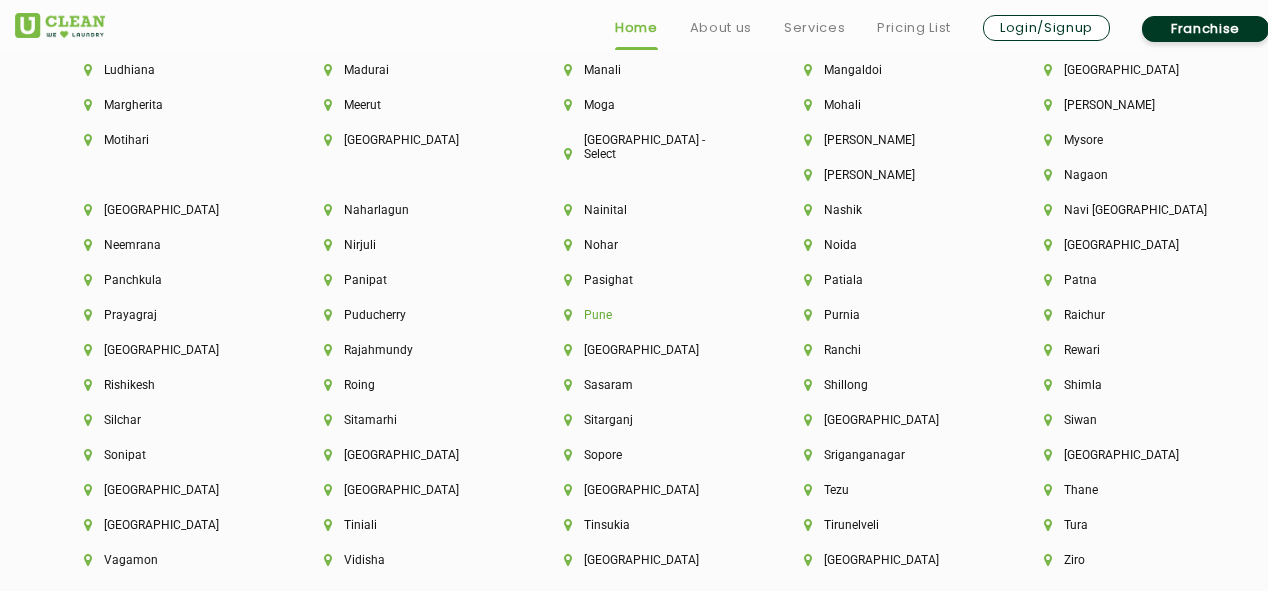 click on "Pune" 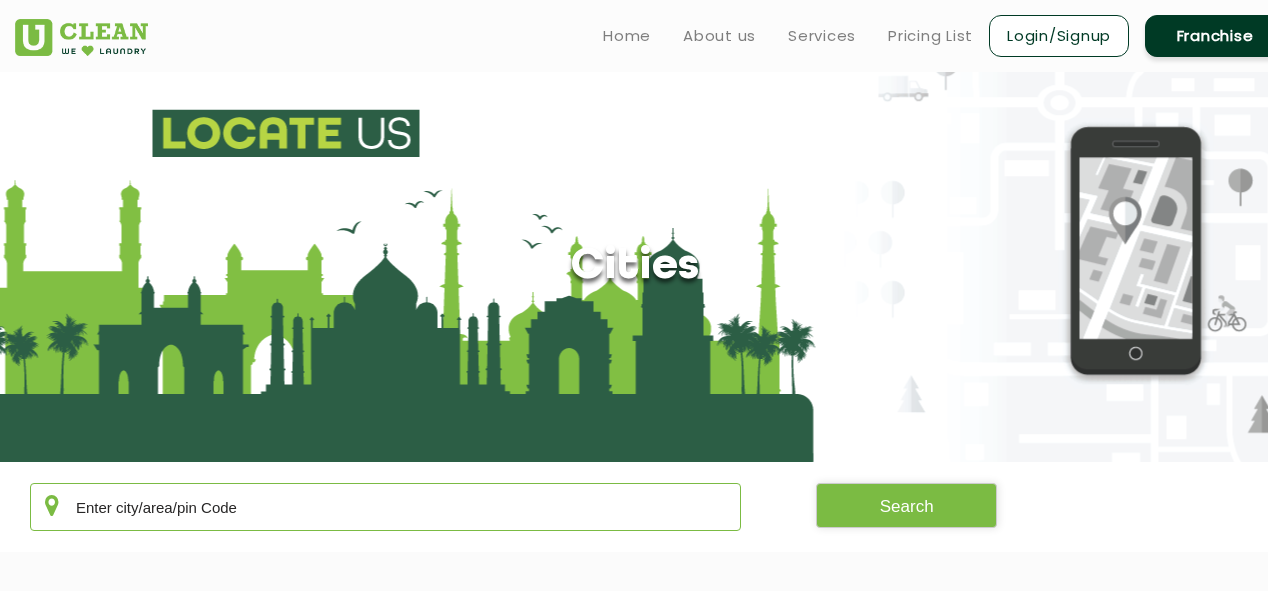 click at bounding box center [385, 507] 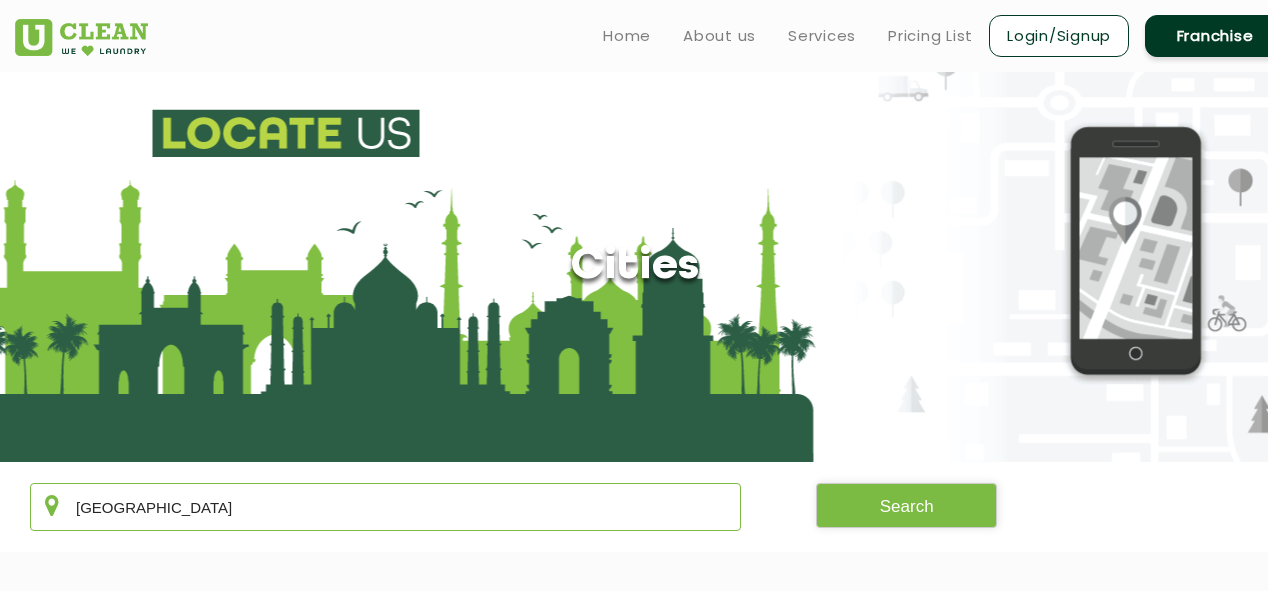 type on "pune" 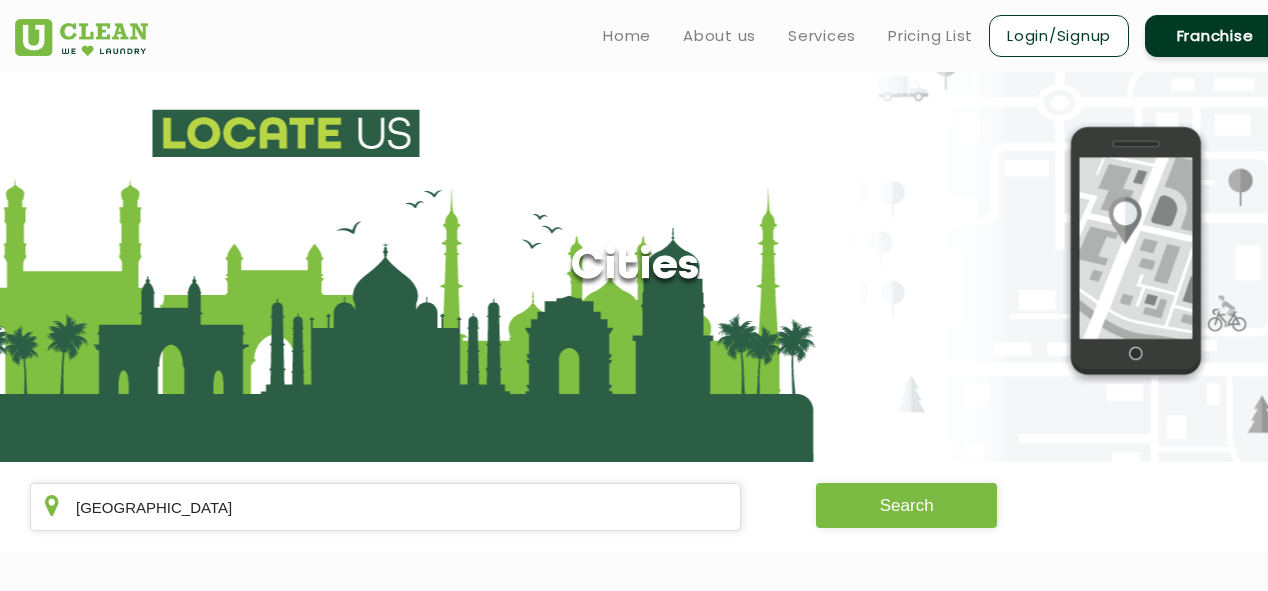 click on "Search" 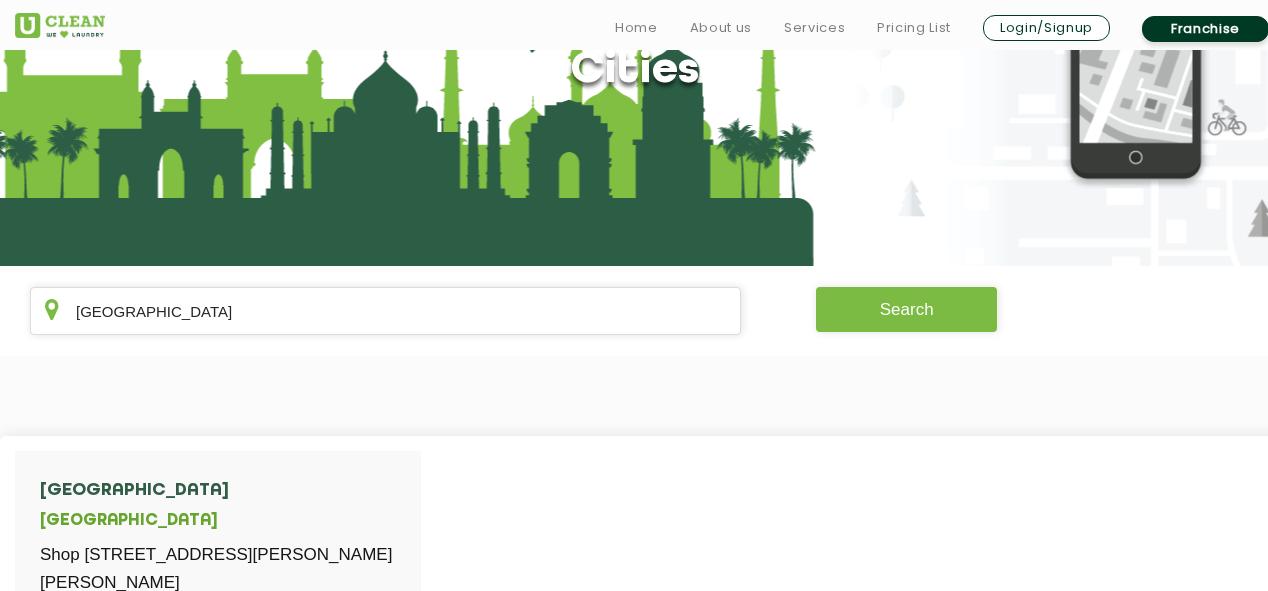 scroll, scrollTop: 426, scrollLeft: 0, axis: vertical 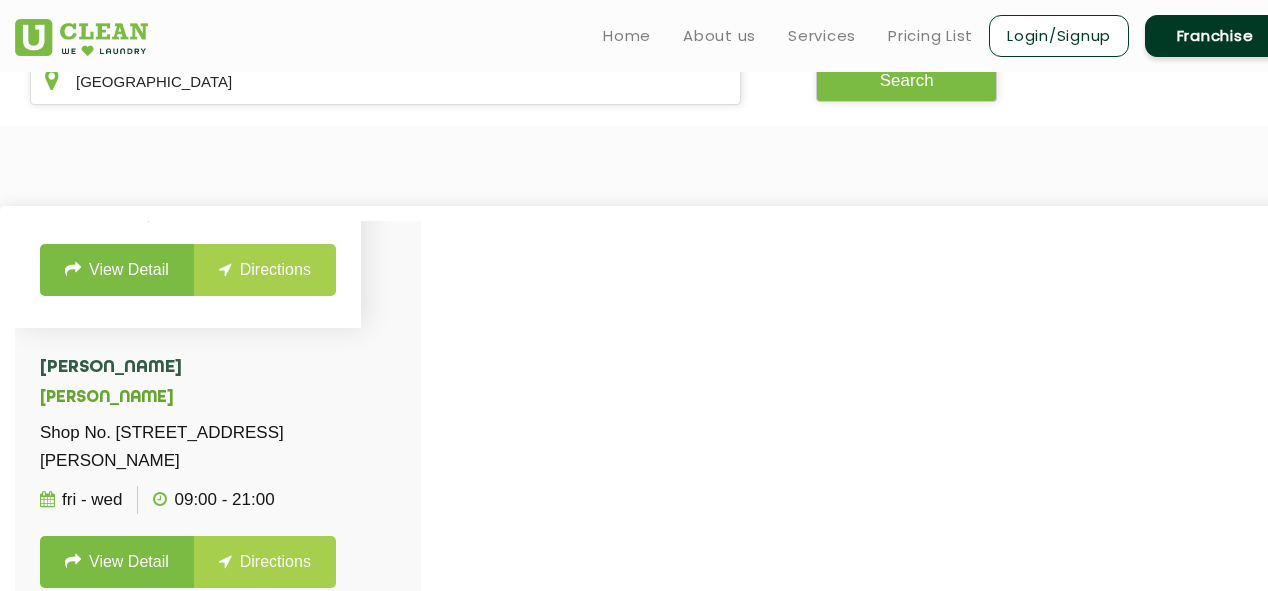click on "Shop No.22, Ground Floor T12, VTP Cygnus, Manjari, Pune - 412307" 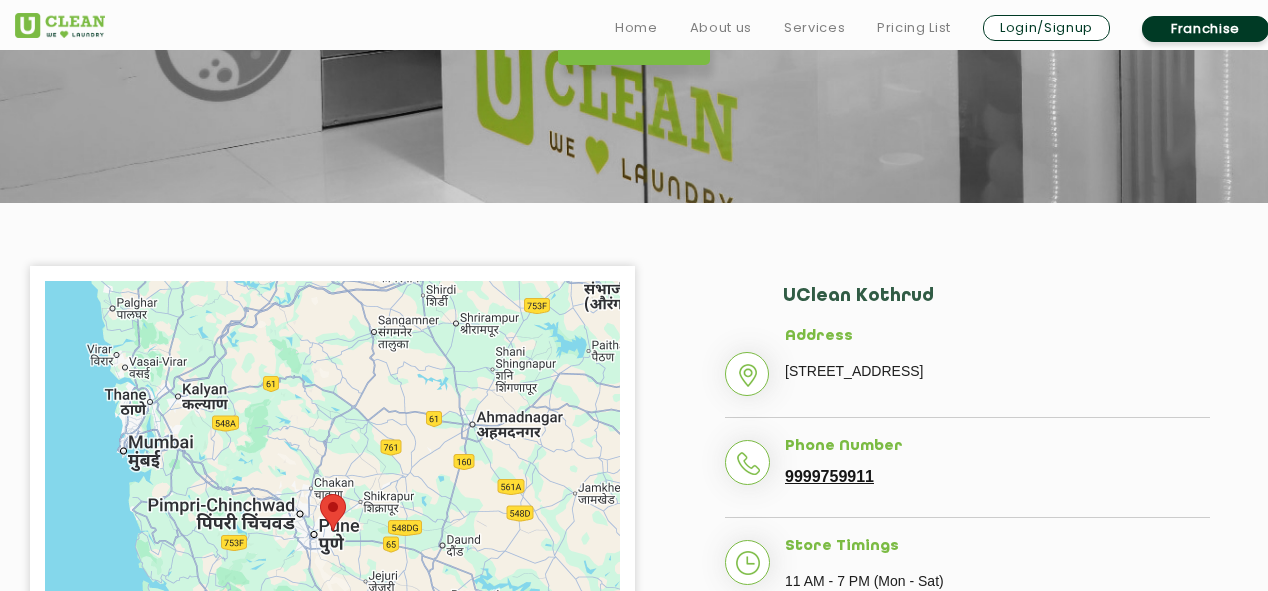 scroll, scrollTop: 427, scrollLeft: 0, axis: vertical 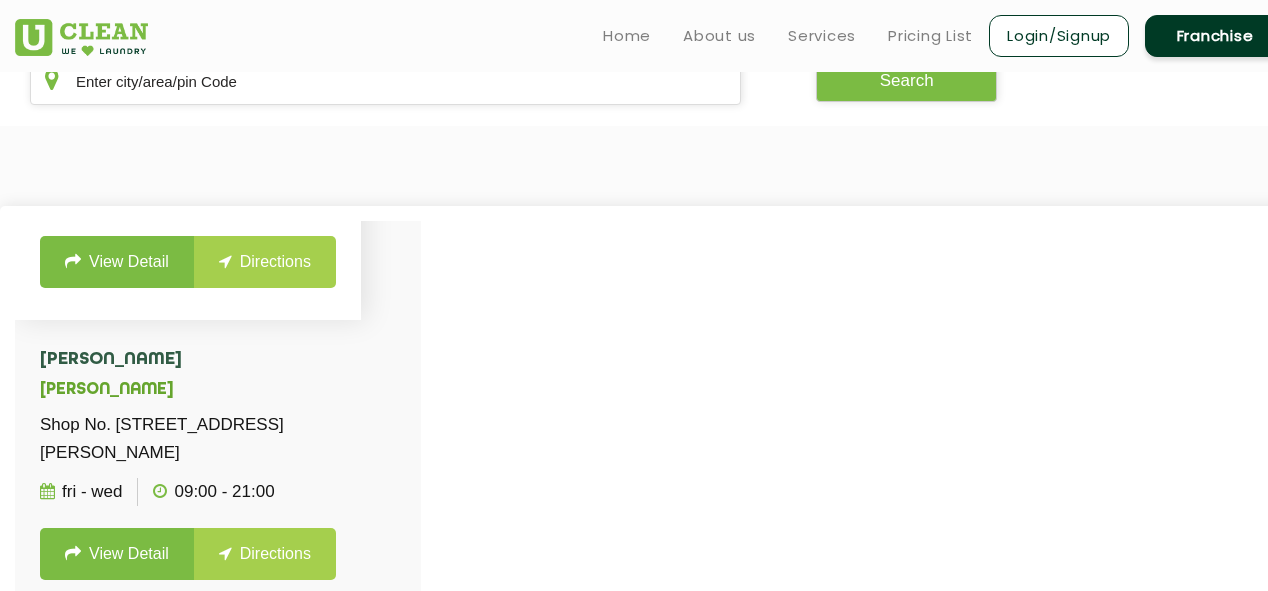 click on "View Detail" 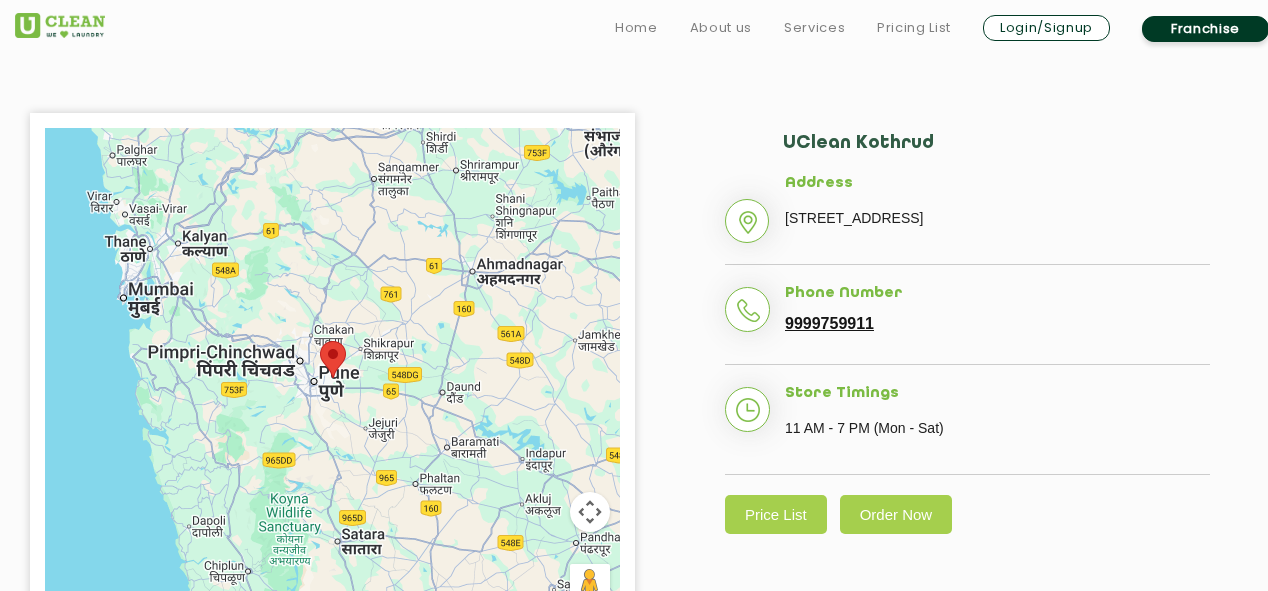 scroll, scrollTop: 426, scrollLeft: 0, axis: vertical 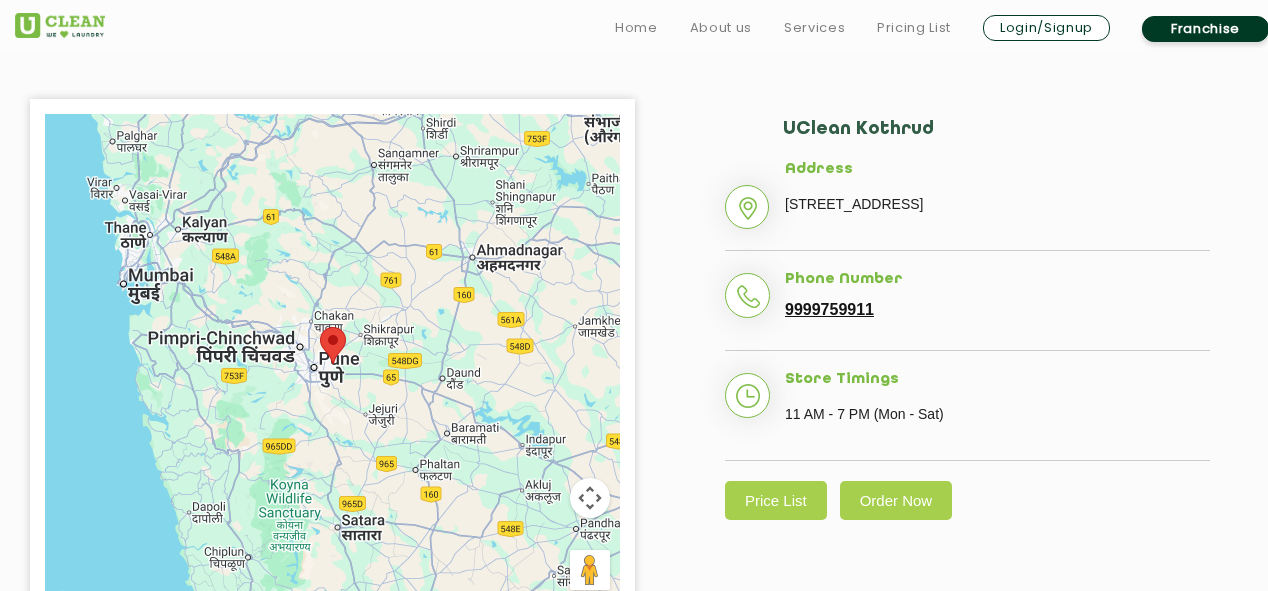 click on "Phone Number 9999759911" 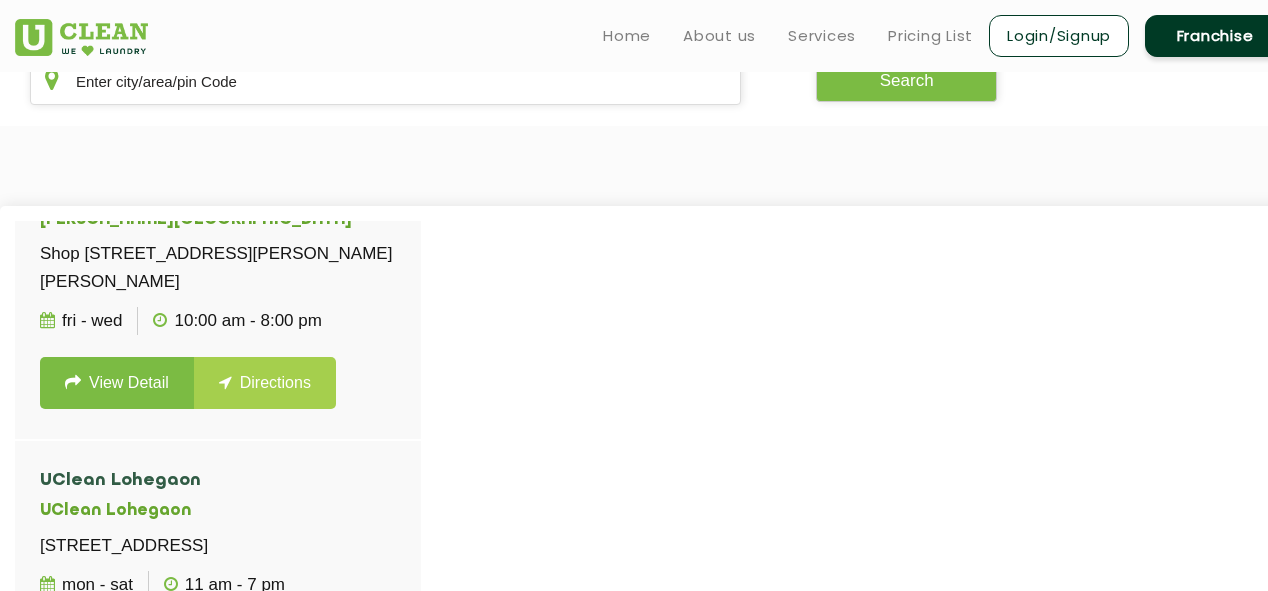 scroll, scrollTop: 3200, scrollLeft: 0, axis: vertical 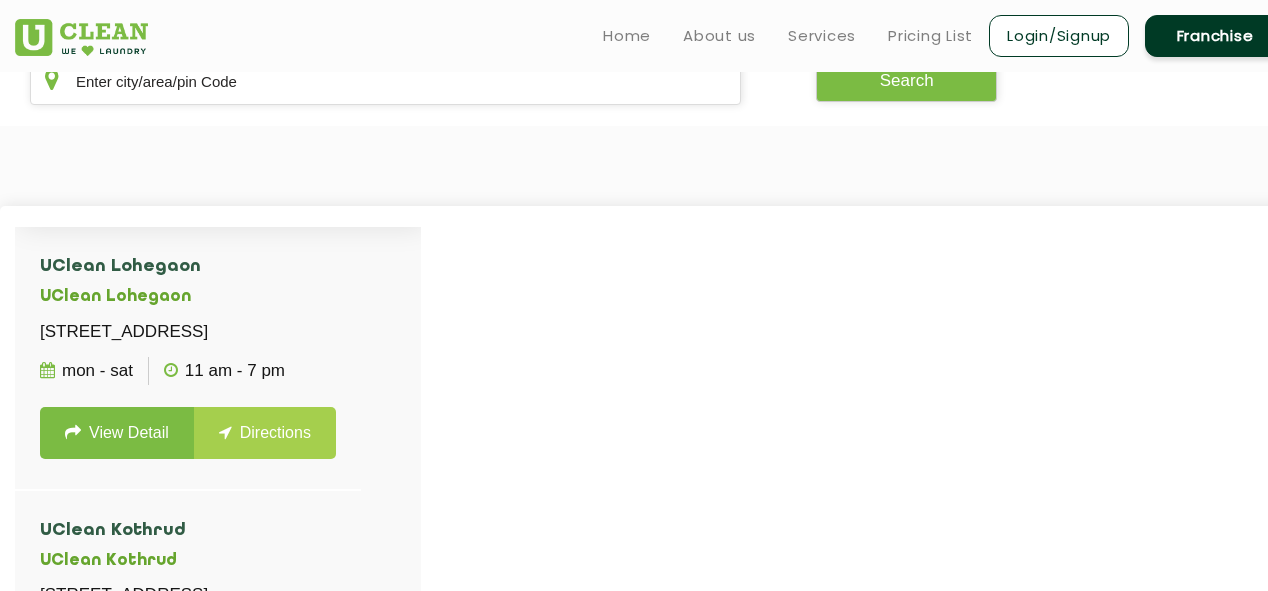 click on "View Detail" 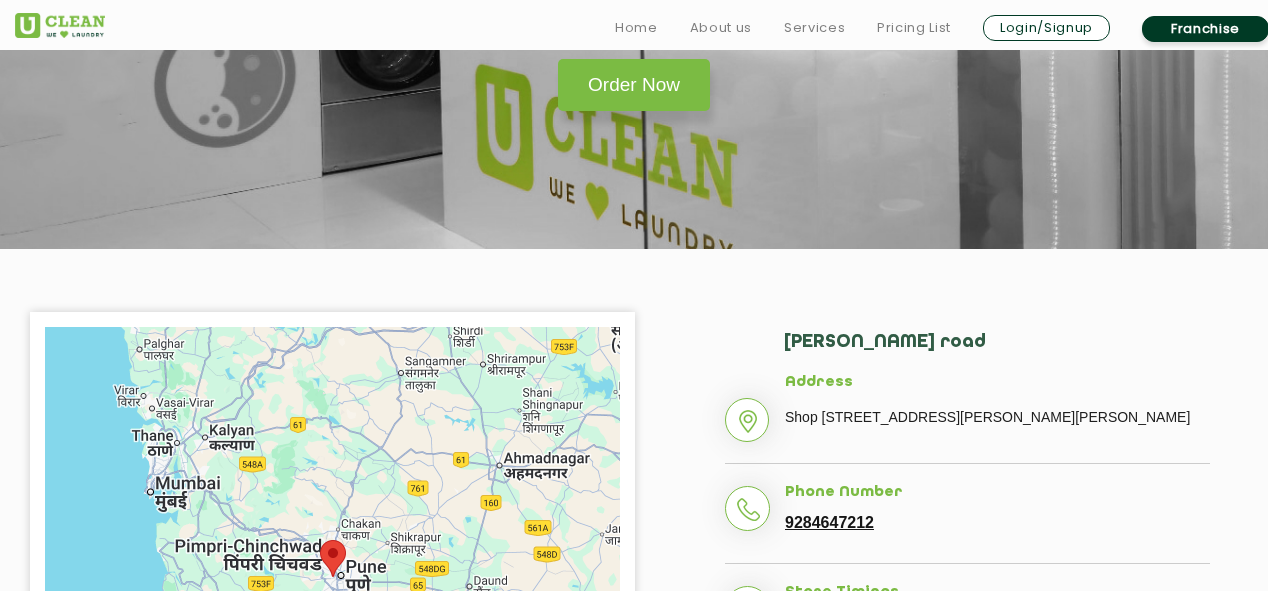 scroll, scrollTop: 427, scrollLeft: 0, axis: vertical 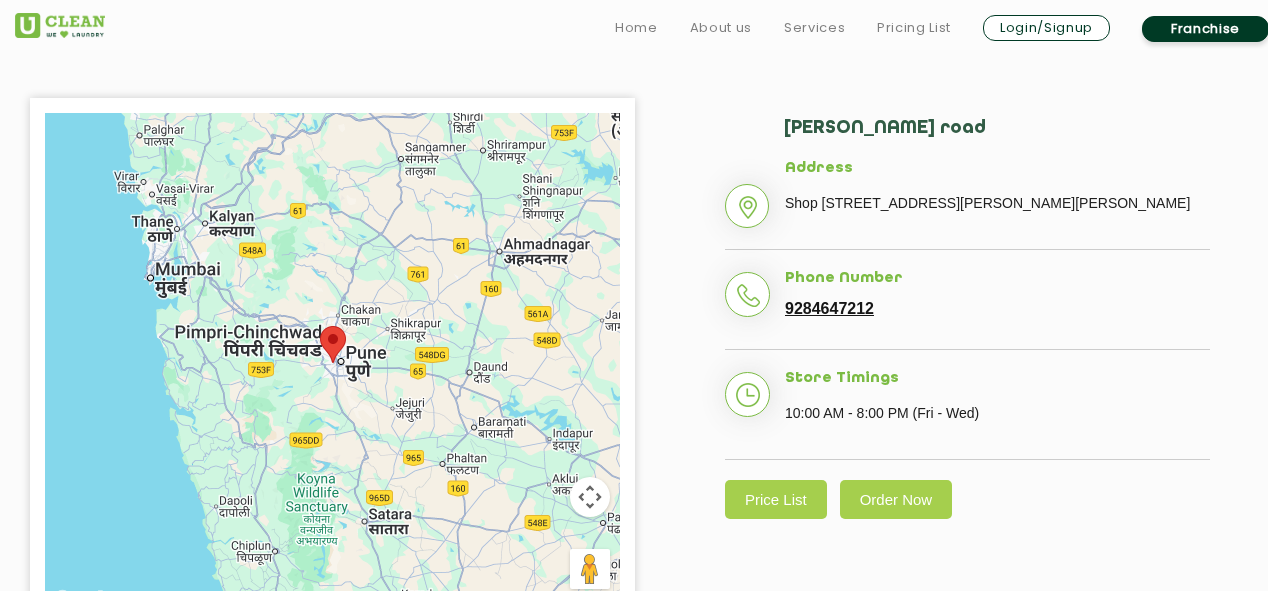 click on "Address Shop No.3, 771, Mayur Apartments, Lane No 9, Near Bank Of Baroda, Bhandarkar Road, Pune - 411004" 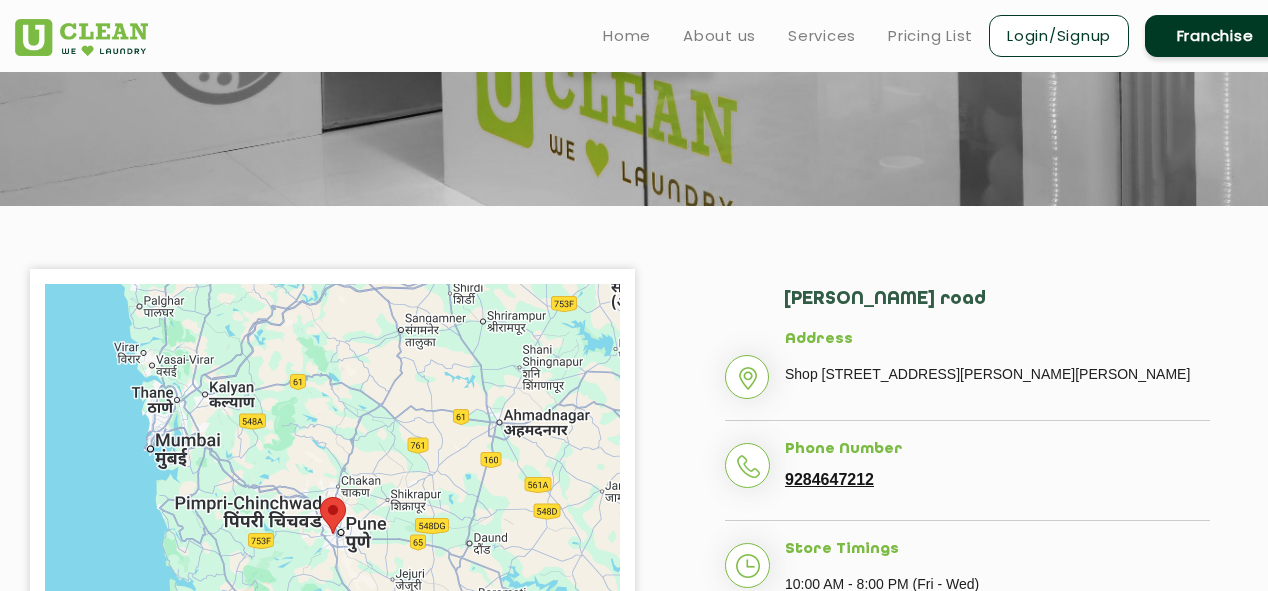 scroll, scrollTop: 213, scrollLeft: 0, axis: vertical 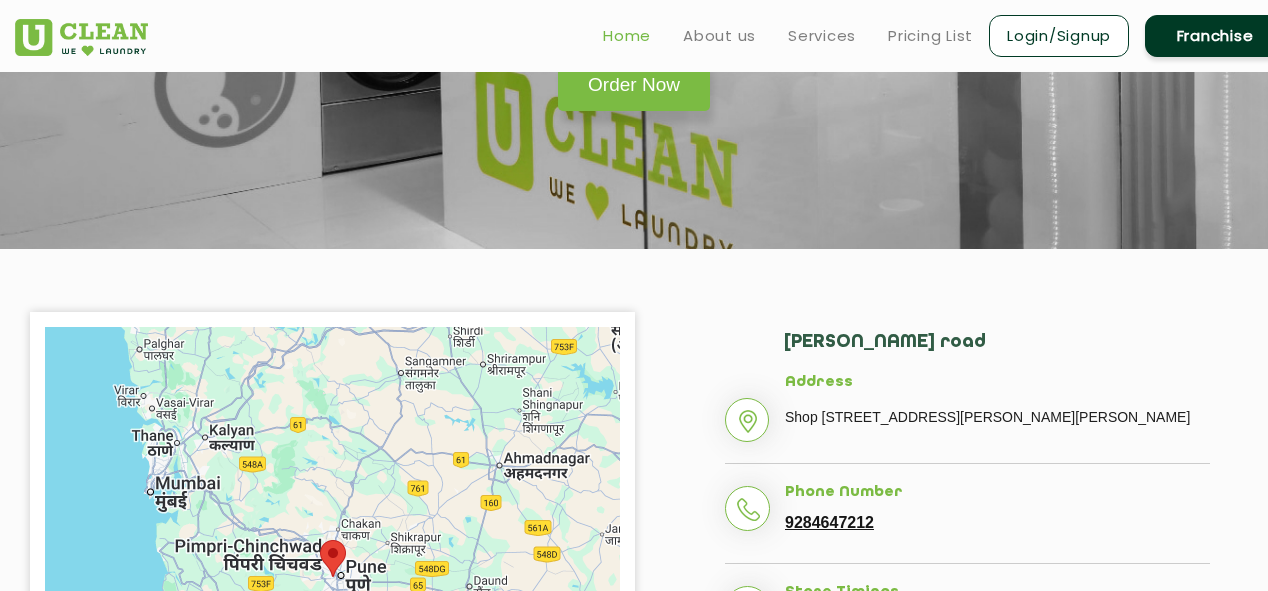 click on "Home" at bounding box center (627, 36) 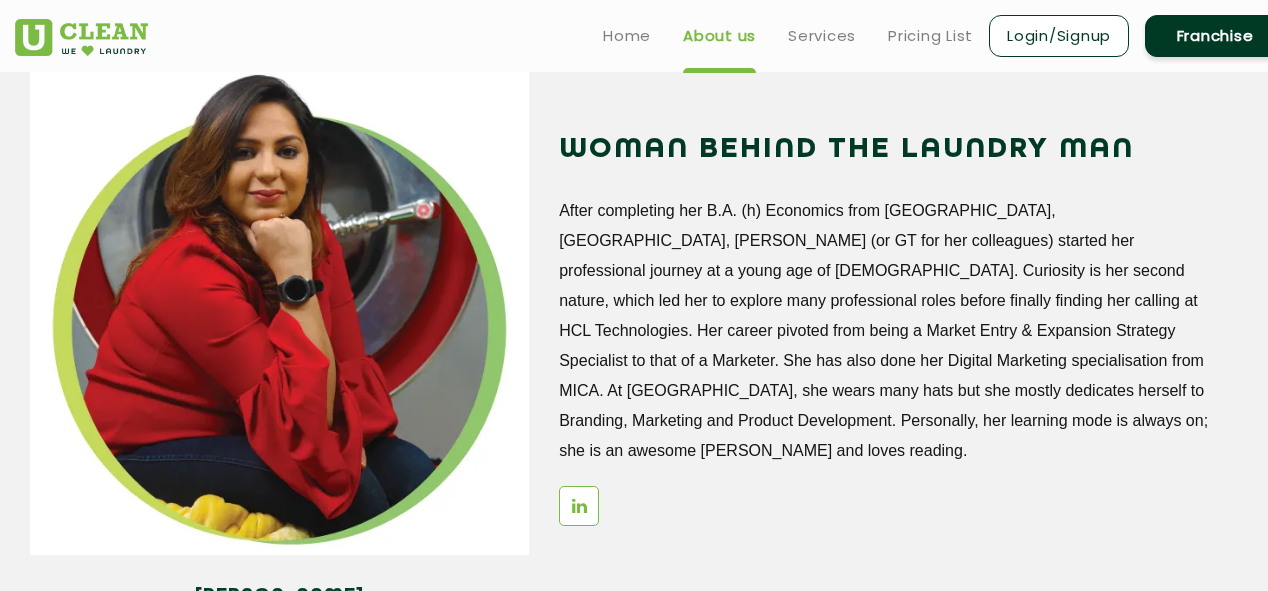 scroll, scrollTop: 2133, scrollLeft: 0, axis: vertical 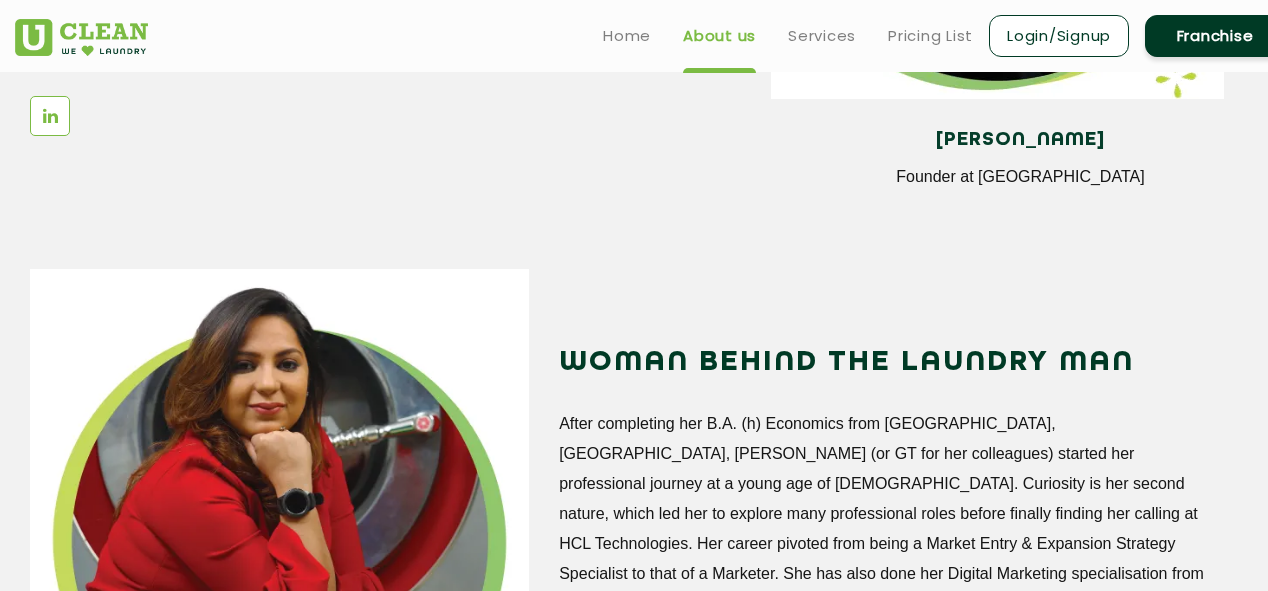 click on "WOMAN BEHIND THE LAUNDRY MAN  After completing her B.A. (h) Economics from [GEOGRAPHIC_DATA], [GEOGRAPHIC_DATA], [PERSON_NAME] (or GT for her colleagues) started her professional journey at a young age of [DEMOGRAPHIC_DATA]. Curiosity is her second nature, which led her to explore many professional roles before finally finding her calling at HCL Technologies. Her career pivoted from being a Market Entry & Expansion Strategy Specialist to that of a Marketer. She has also done her Digital Marketing specialisation from MICA. At [GEOGRAPHIC_DATA], she wears many hats but she mostly dedicates herself to Branding, Marketing and Product Development. Personally, her learning mode is always on; she is an awesome [PERSON_NAME] and loves reading." 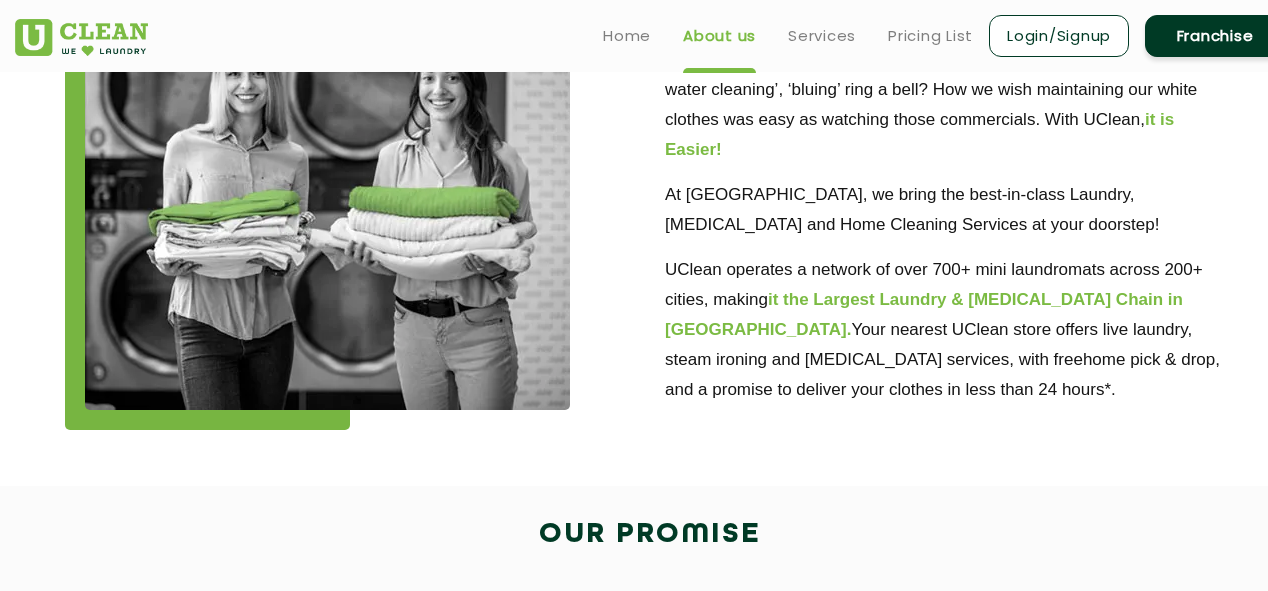 scroll, scrollTop: 640, scrollLeft: 0, axis: vertical 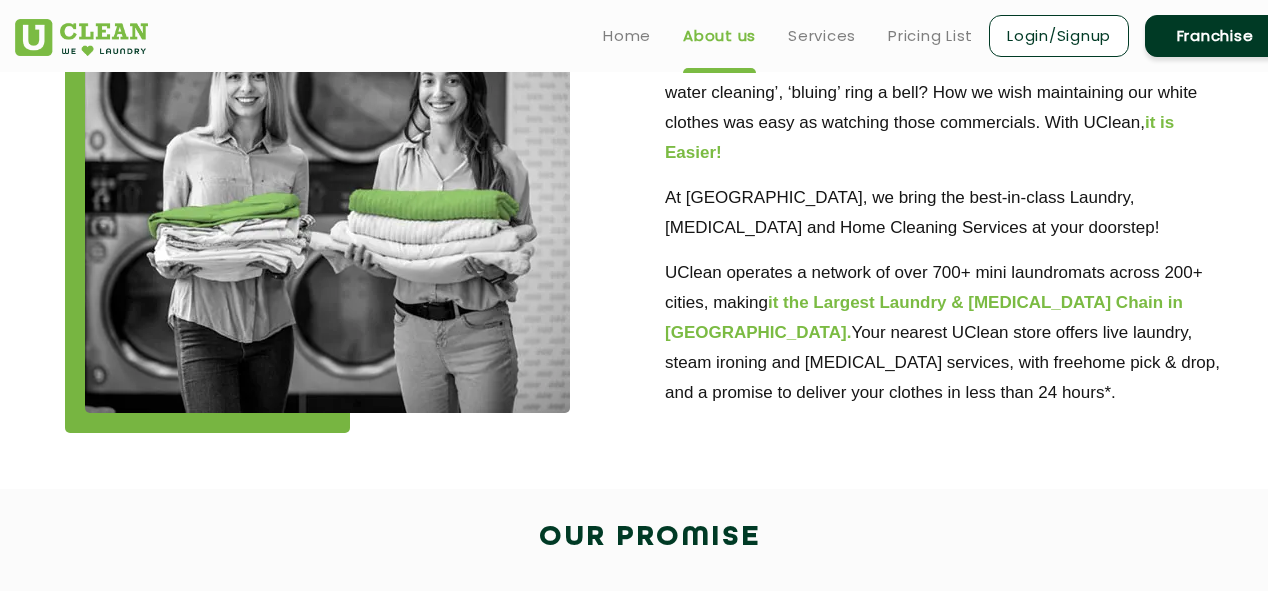 click on "UClean operates a network of over 700+ mini laundromats across 200+ cities, making   it the Largest Laundry & [MEDICAL_DATA] Chain in [GEOGRAPHIC_DATA].   Your nearest UClean store offers live laundry, steam ironing and [MEDICAL_DATA] services, with freehome pick & drop, and a promise to deliver your clothes in less than 24 hours*." 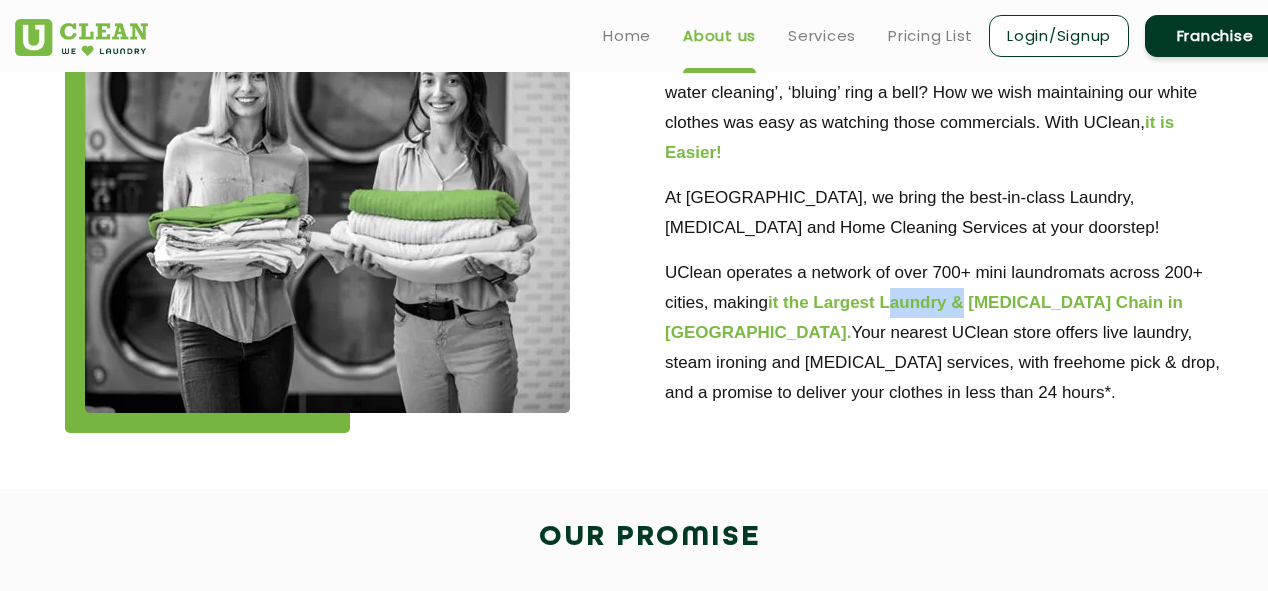 click on "it the Largest Laundry & [MEDICAL_DATA] Chain in [GEOGRAPHIC_DATA]." 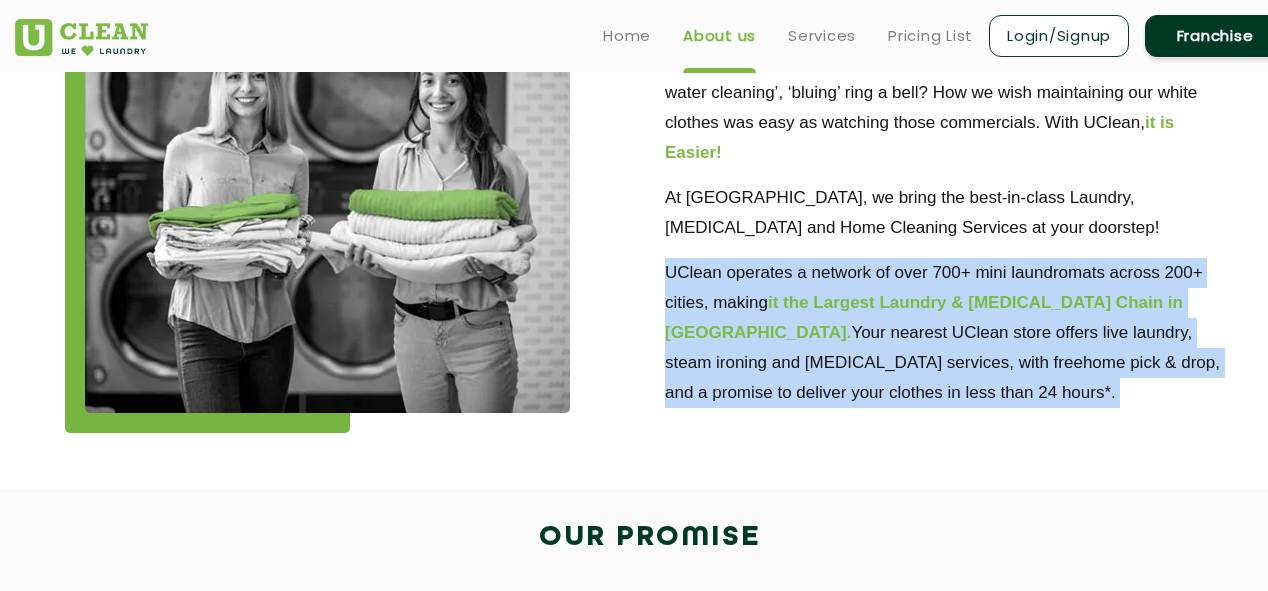 click on "it the Largest Laundry & [MEDICAL_DATA] Chain in [GEOGRAPHIC_DATA]." 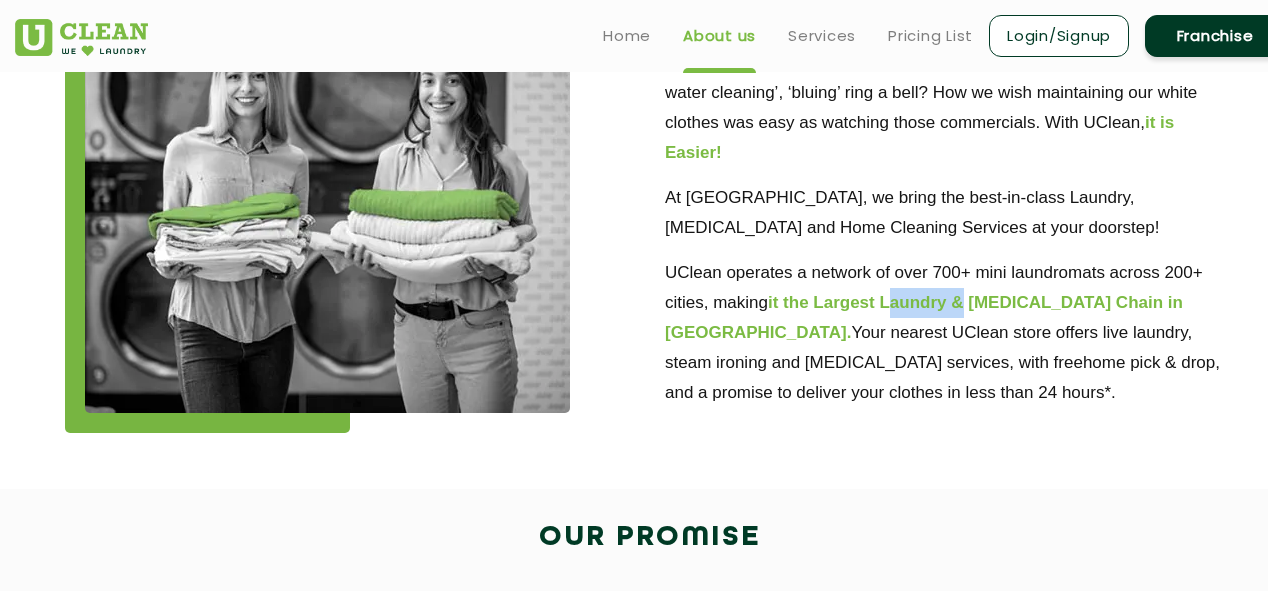 click on "it the Largest Laundry & [MEDICAL_DATA] Chain in [GEOGRAPHIC_DATA]." 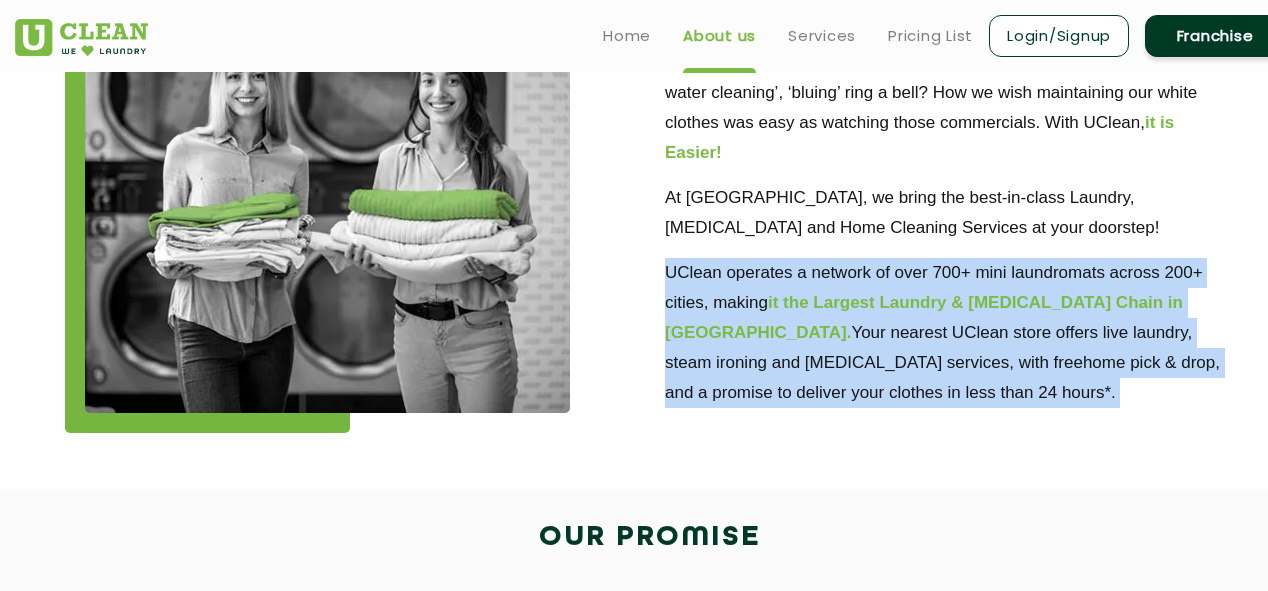 click on "it the Largest Laundry & [MEDICAL_DATA] Chain in [GEOGRAPHIC_DATA]." 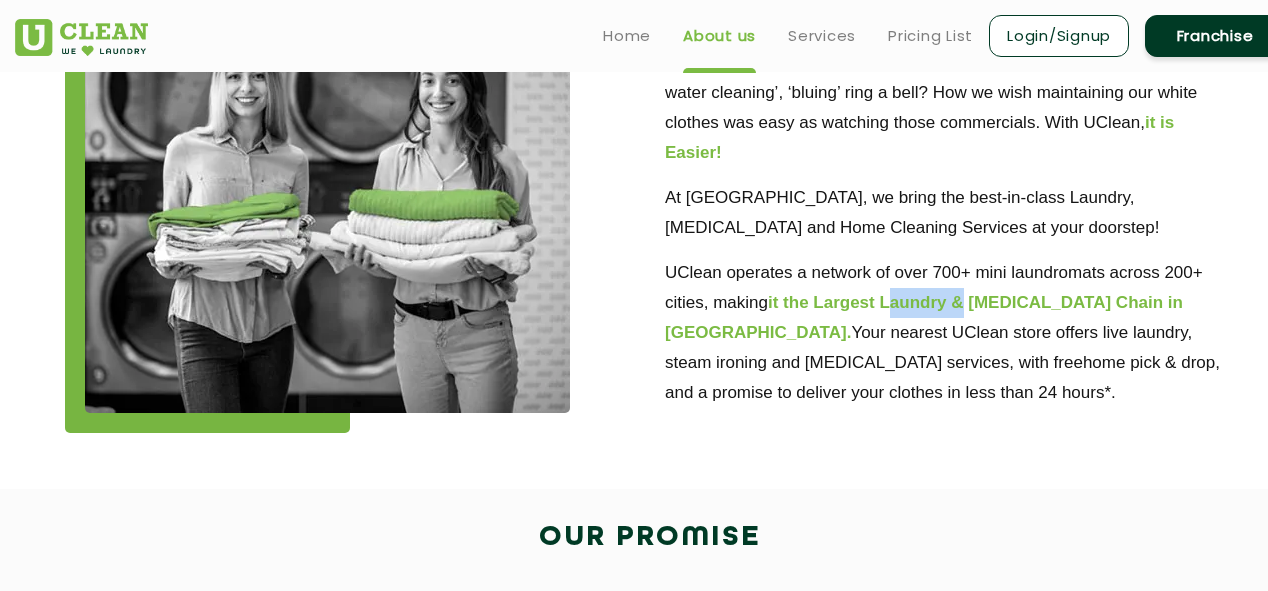 click on "it the Largest Laundry & [MEDICAL_DATA] Chain in [GEOGRAPHIC_DATA]." 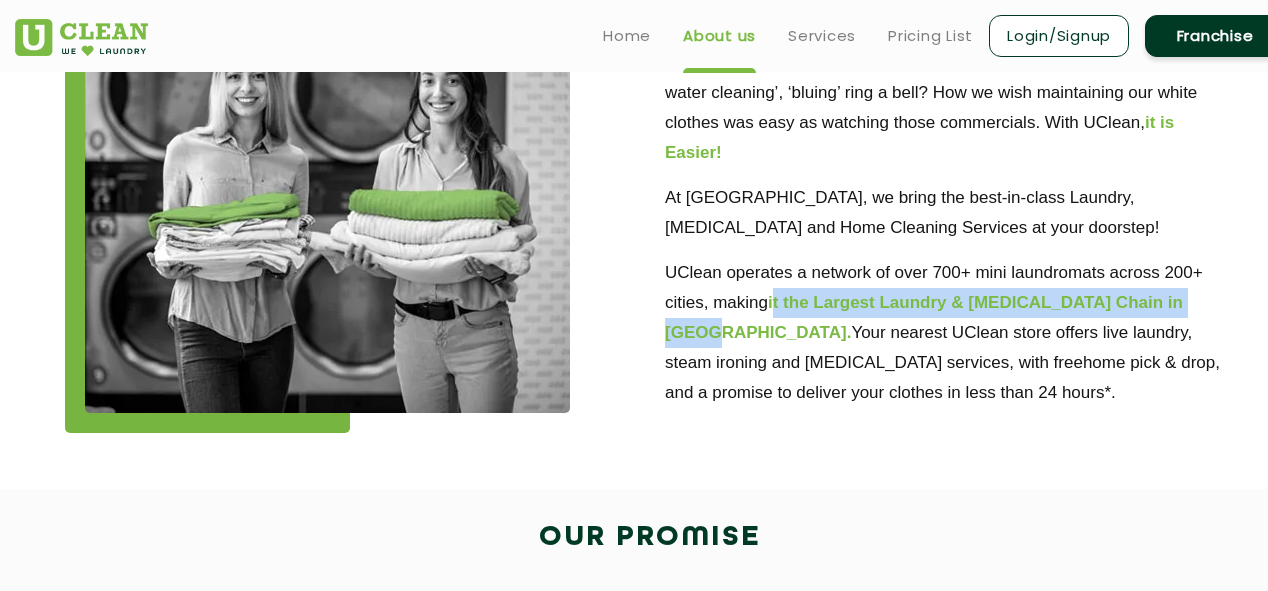 drag, startPoint x: 772, startPoint y: 305, endPoint x: 1232, endPoint y: 302, distance: 460.0098 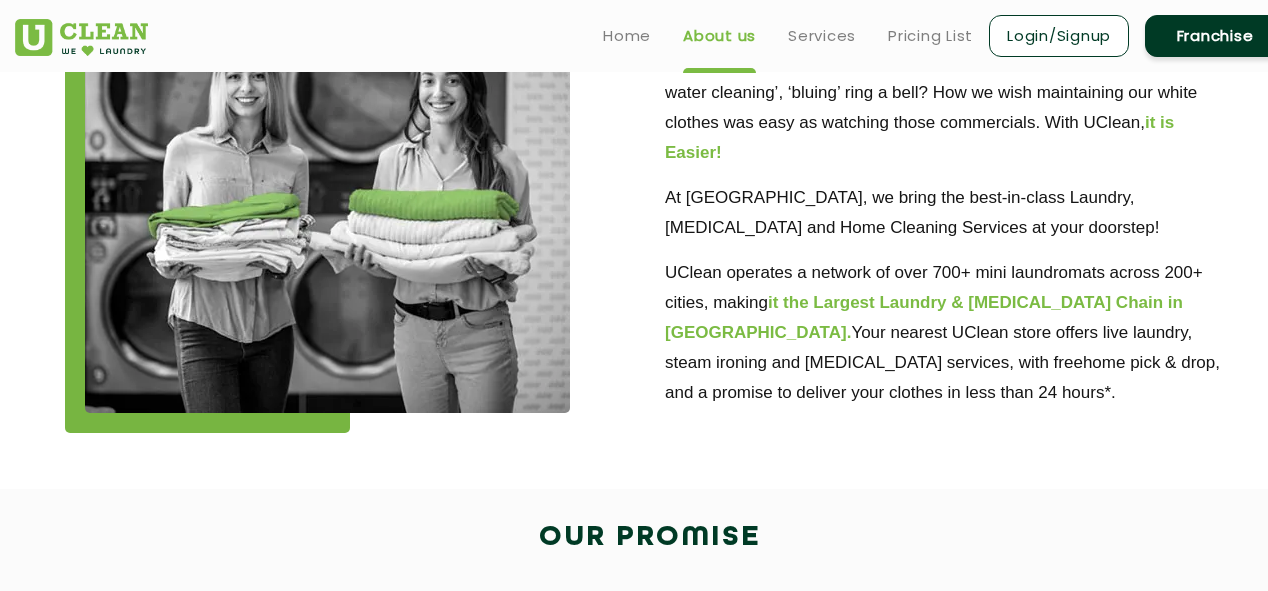 click on "UClean operates a network of over 700+ mini laundromats across 200+ cities, making   it the Largest Laundry & [MEDICAL_DATA] Chain in [GEOGRAPHIC_DATA].   Your nearest UClean store offers live laundry, steam ironing and [MEDICAL_DATA] services, with freehome pick & drop, and a promise to deliver your clothes in less than 24 hours*." 